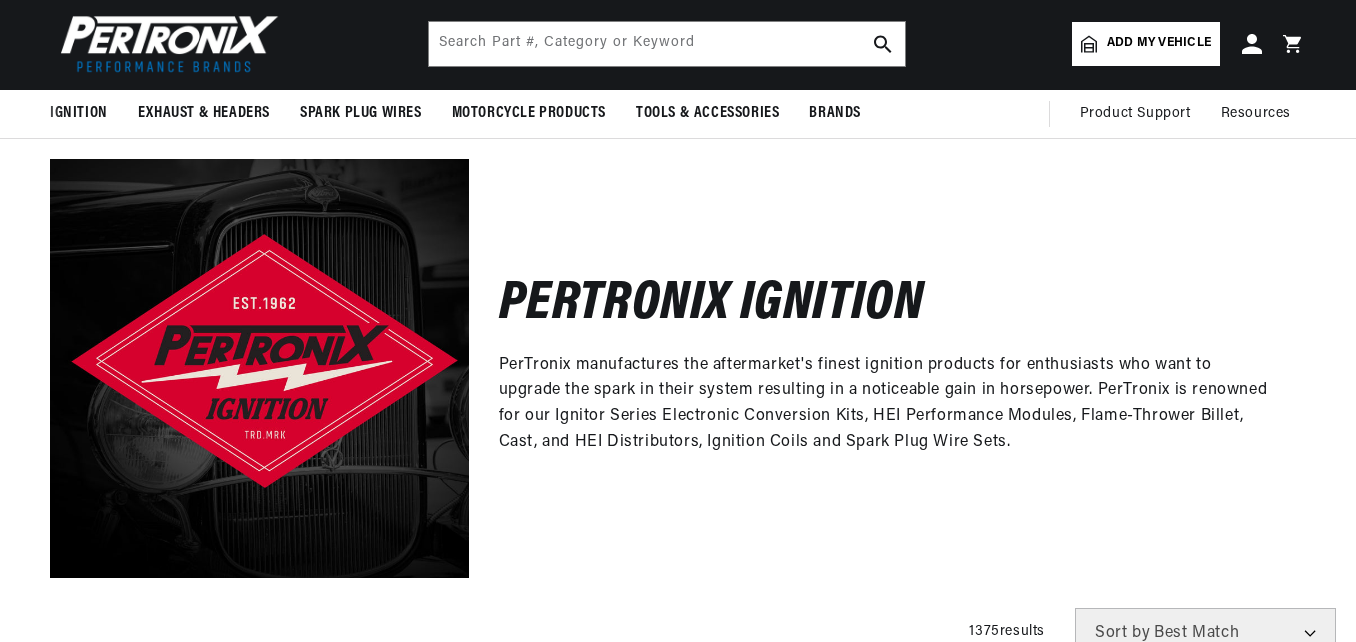 scroll, scrollTop: 100, scrollLeft: 0, axis: vertical 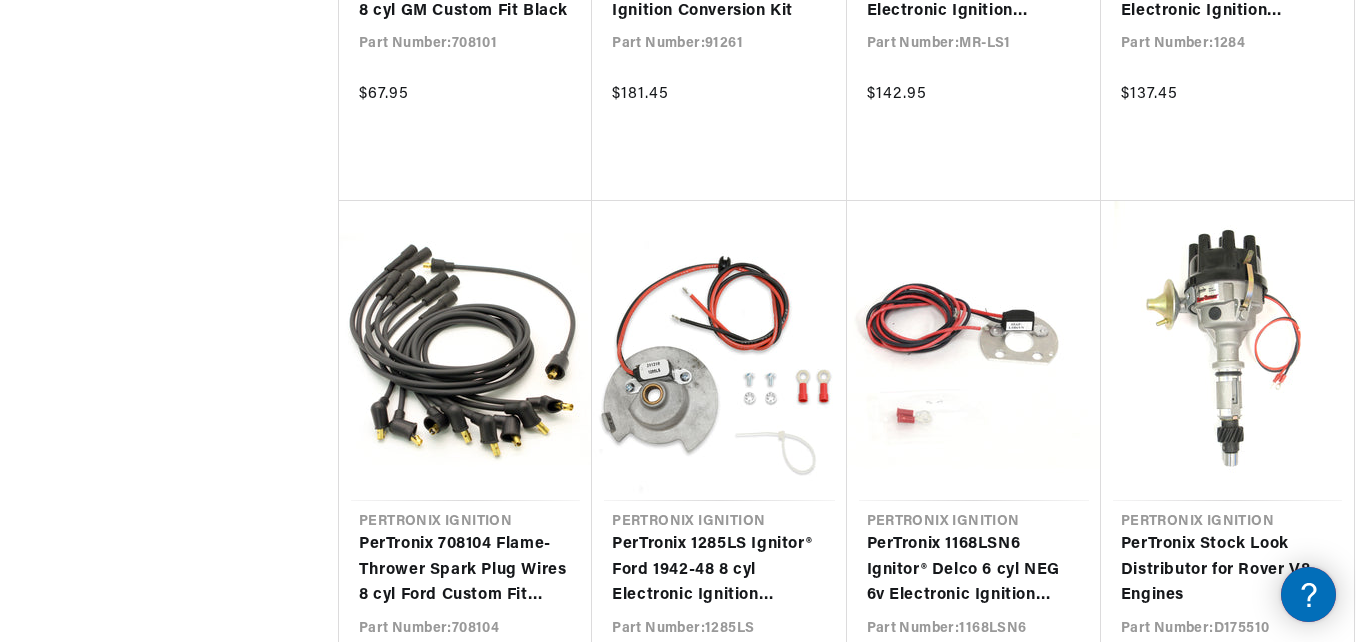click 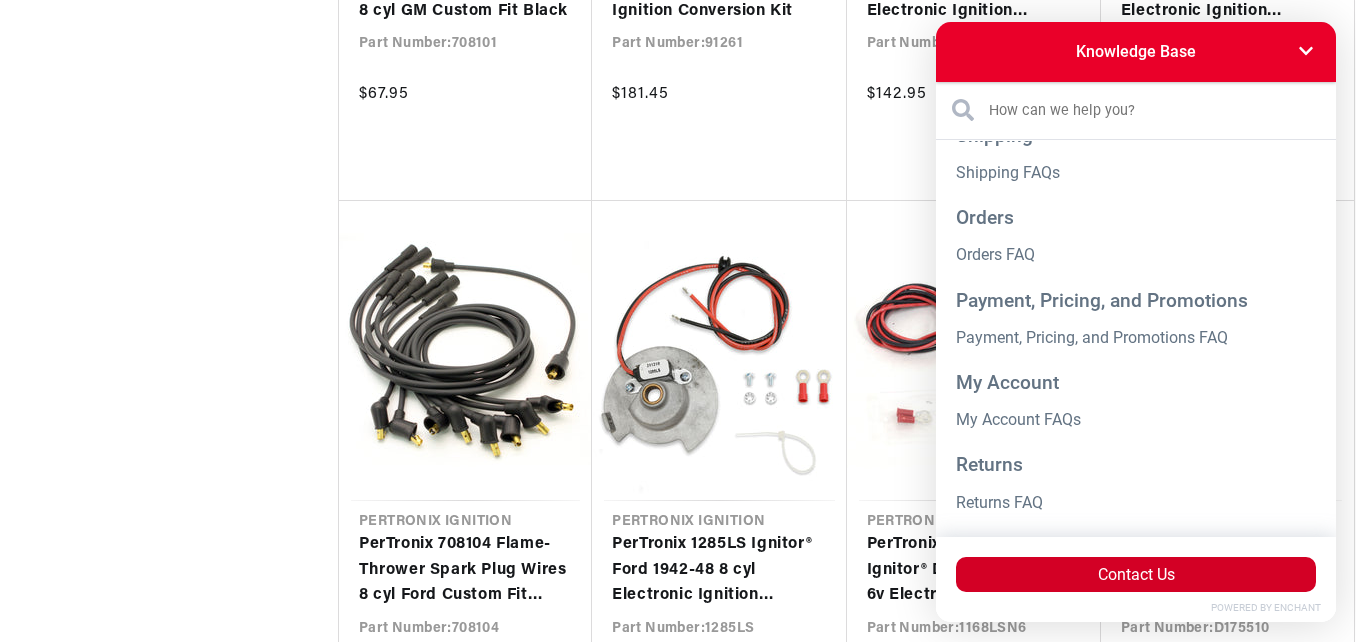 click on "Contact Us" at bounding box center [1136, 574] 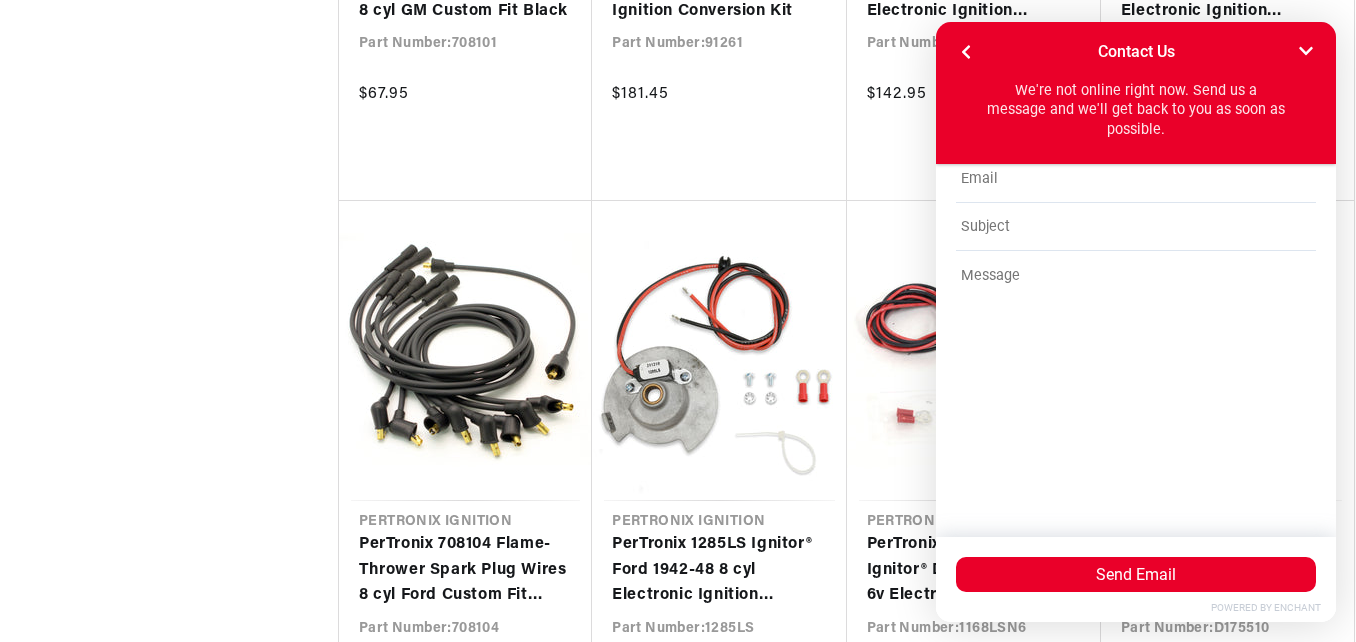click at bounding box center (1136, 378) 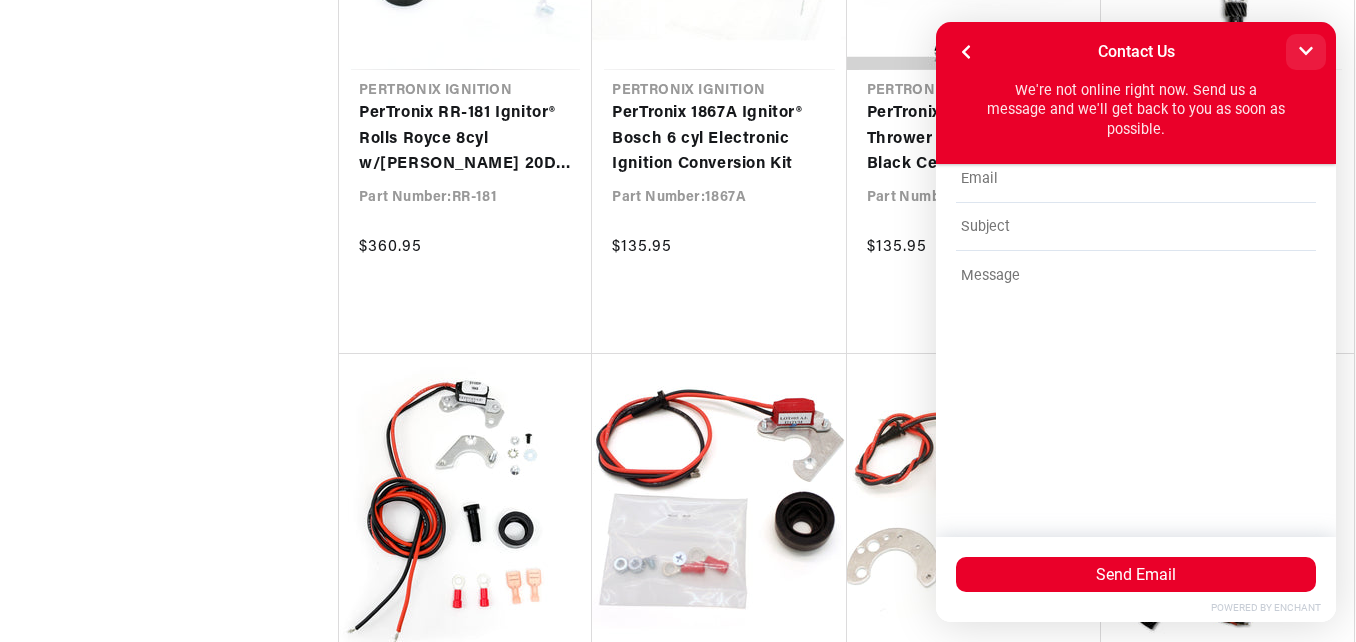 click at bounding box center [1306, 52] 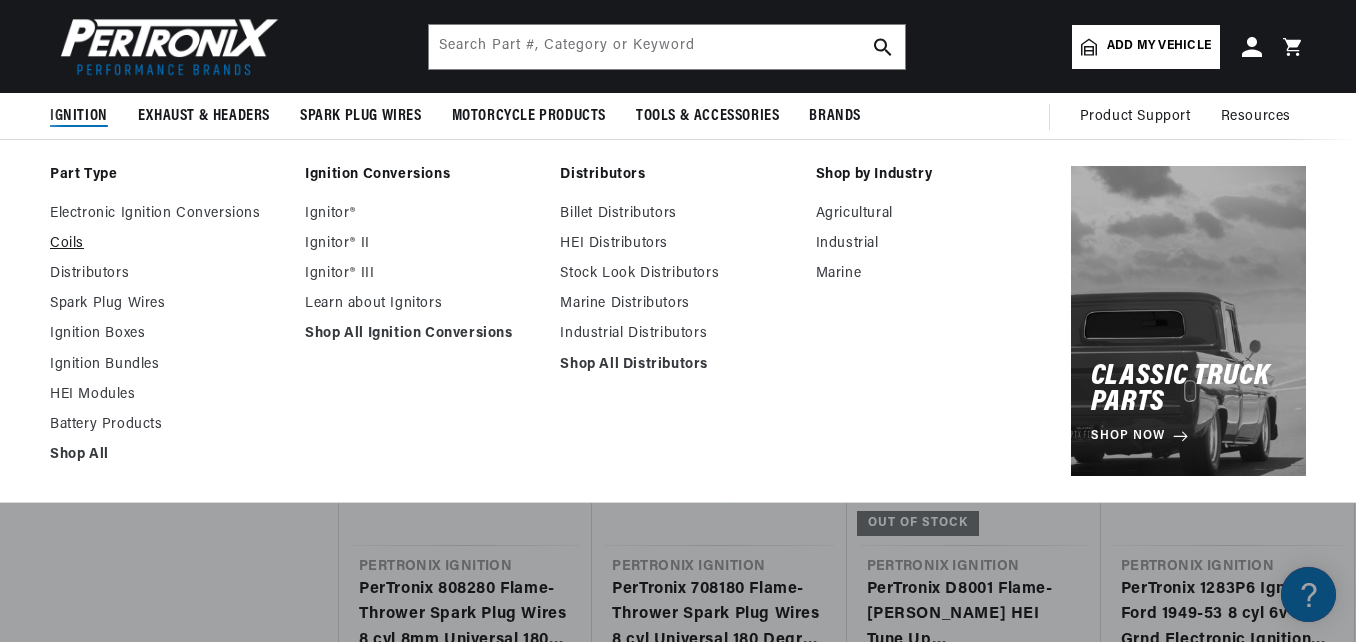 click on "Coils" at bounding box center (167, 244) 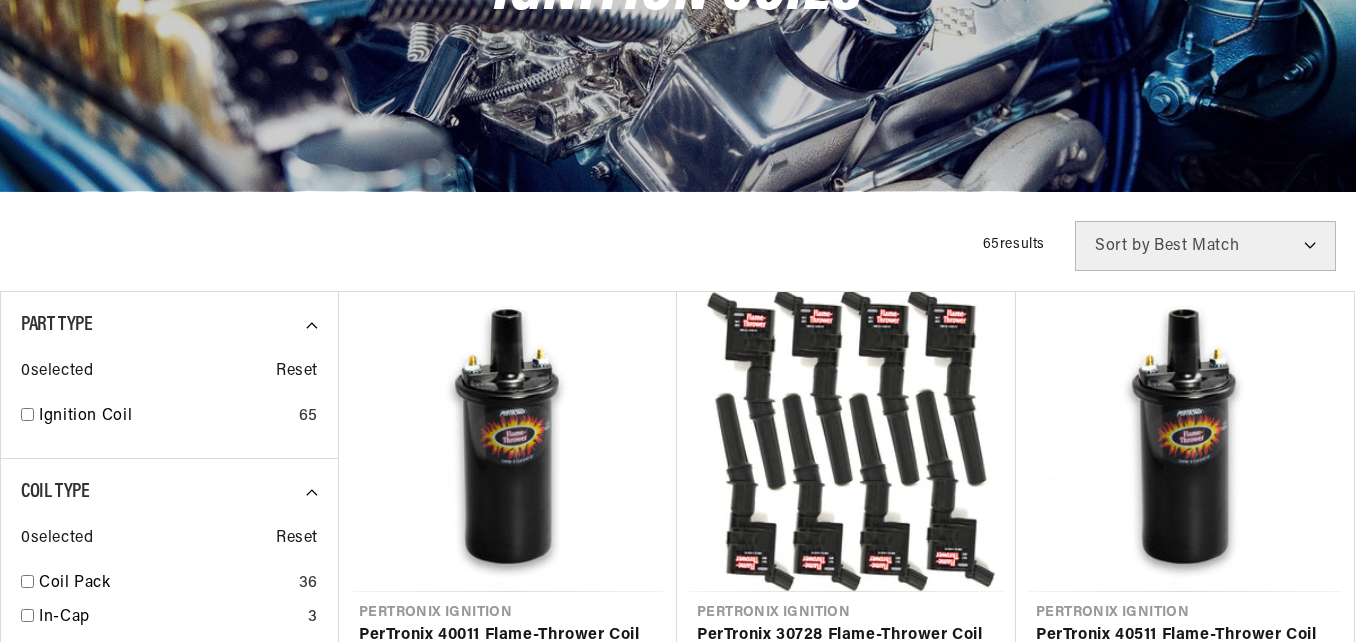 scroll, scrollTop: 500, scrollLeft: 0, axis: vertical 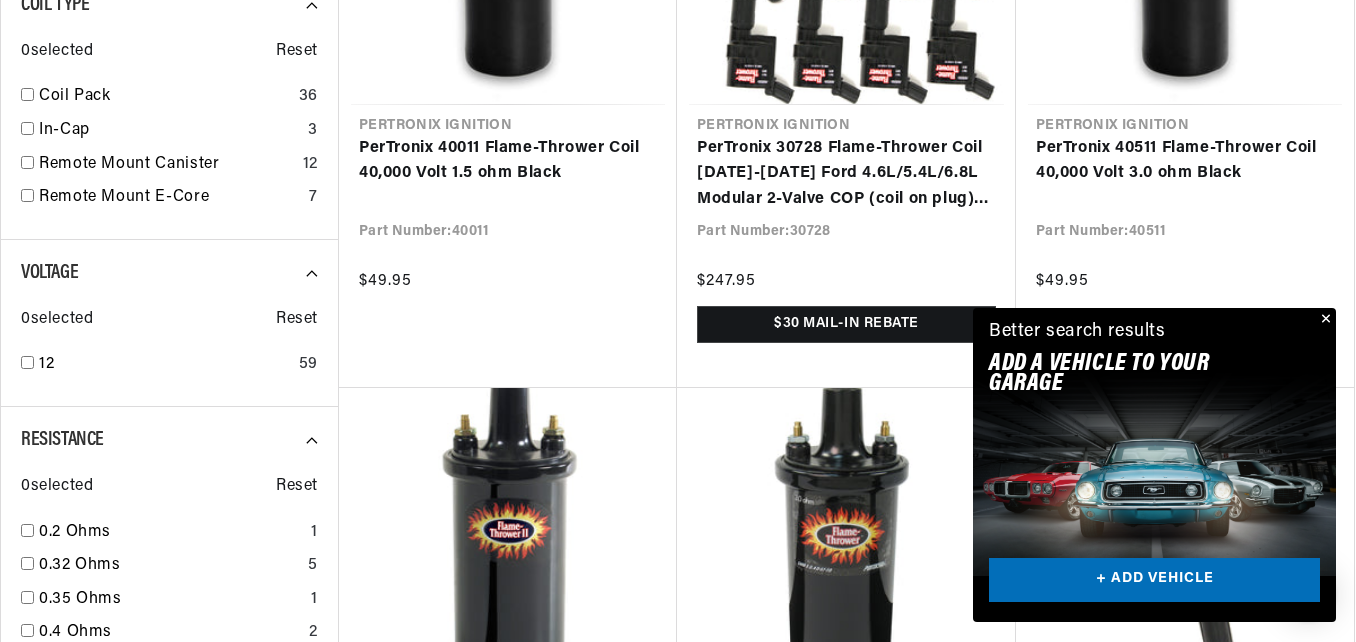 click at bounding box center (1324, 320) 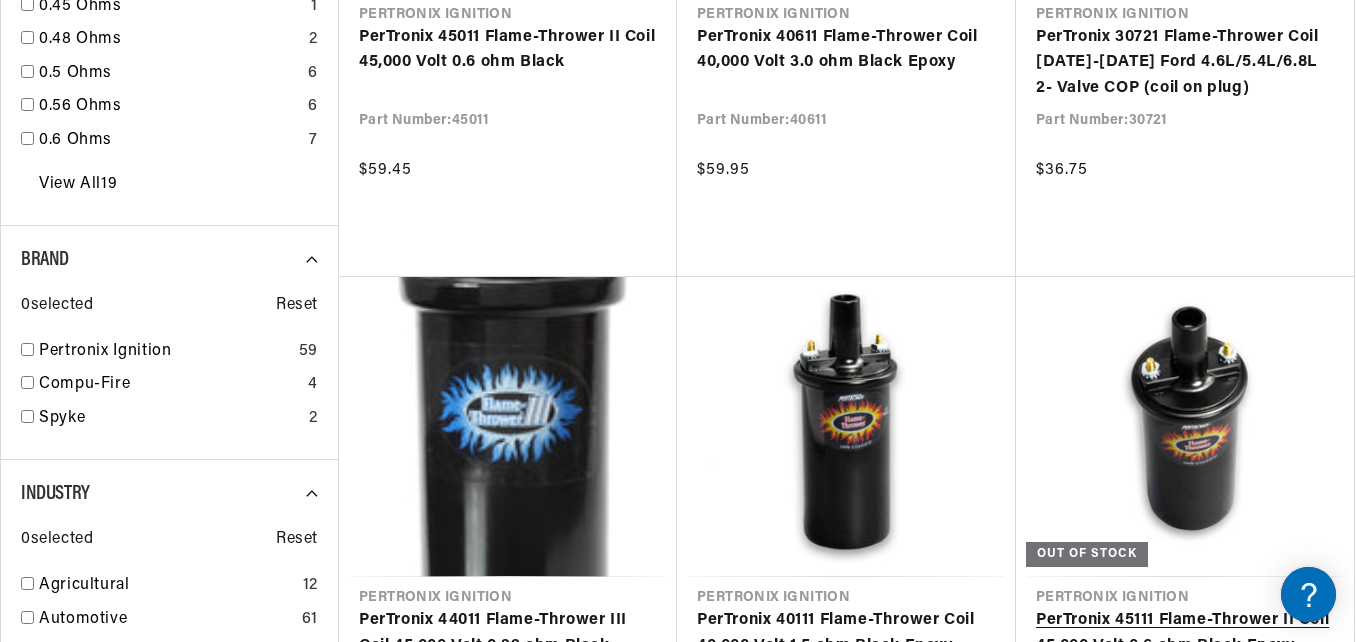 scroll, scrollTop: 1500, scrollLeft: 0, axis: vertical 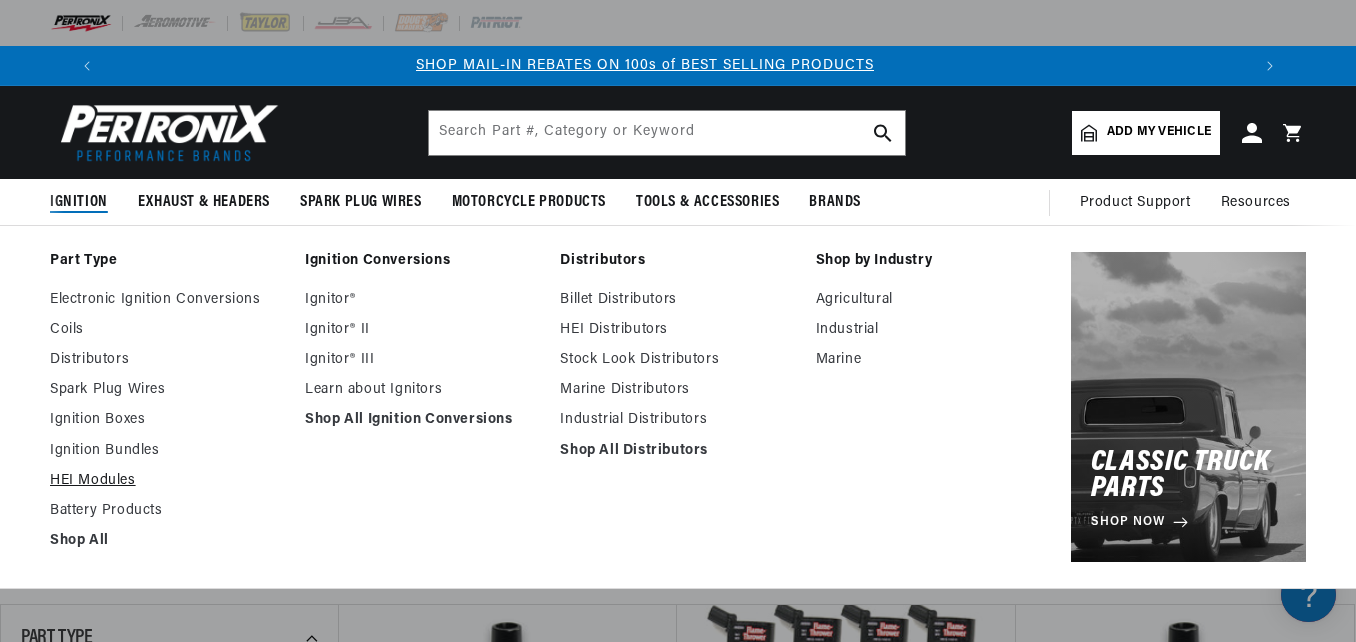 click on "HEI Modules" at bounding box center (167, 481) 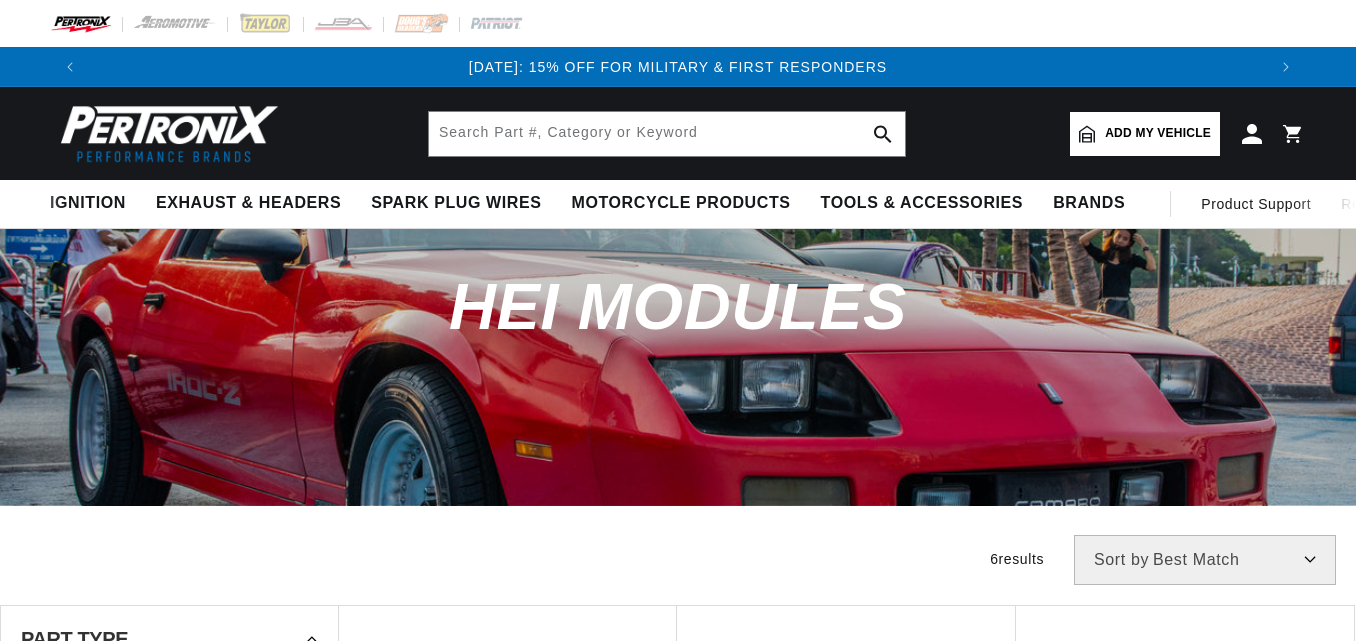 scroll, scrollTop: 0, scrollLeft: 0, axis: both 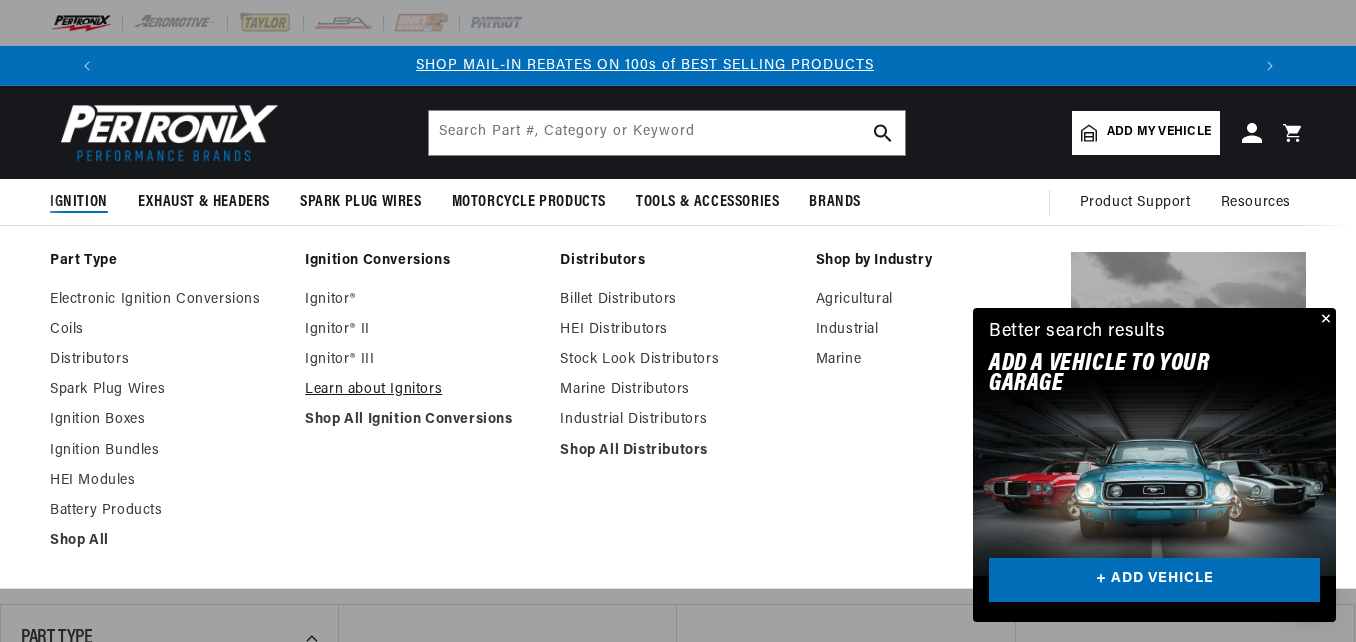 click on "Learn about Ignitors" at bounding box center [422, 390] 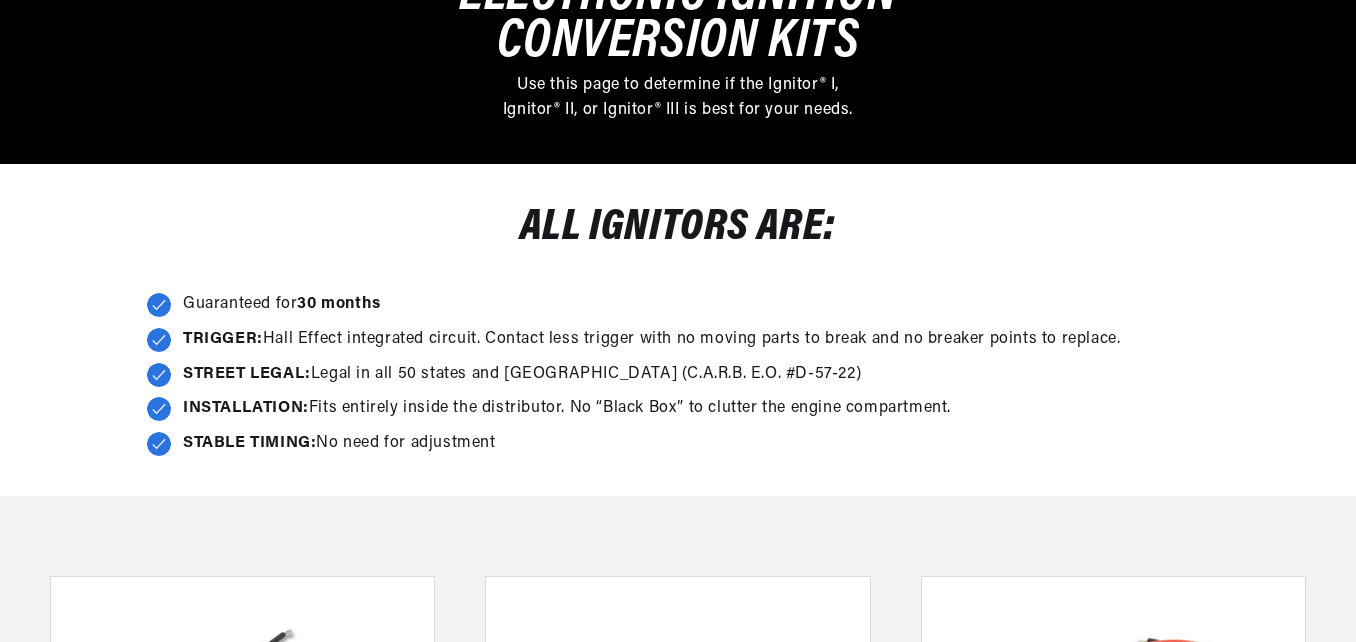 scroll, scrollTop: 300, scrollLeft: 0, axis: vertical 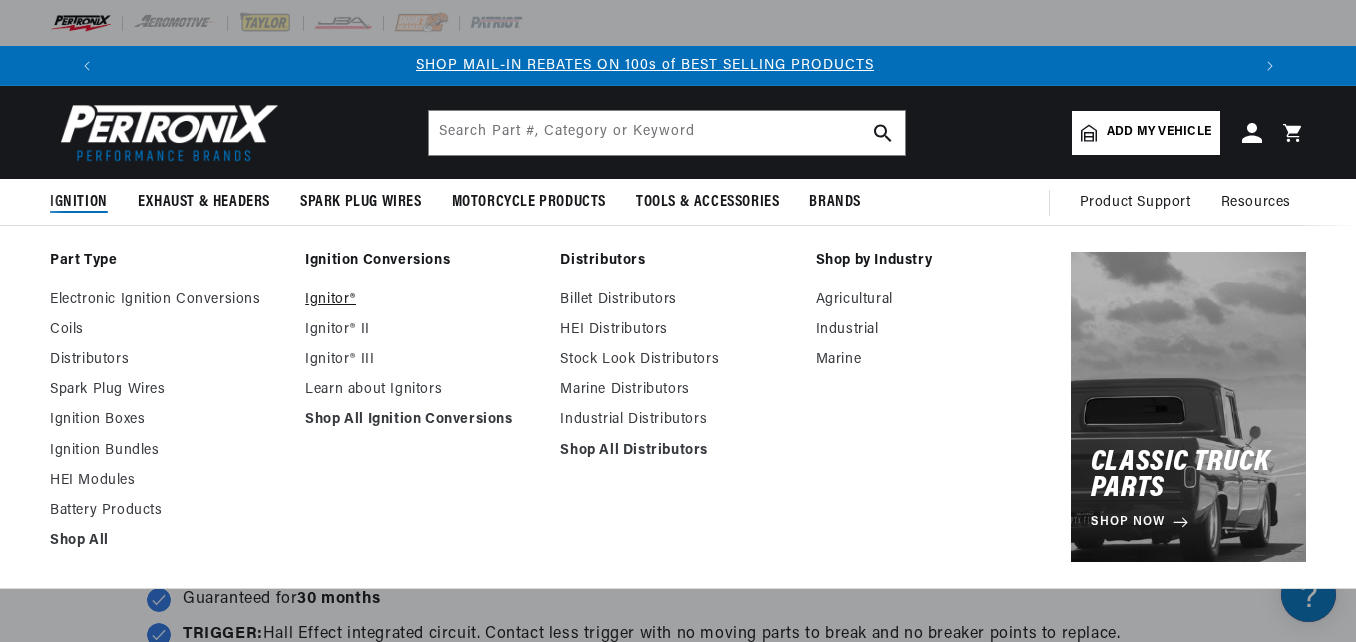 click on "Ignitor®" at bounding box center (422, 300) 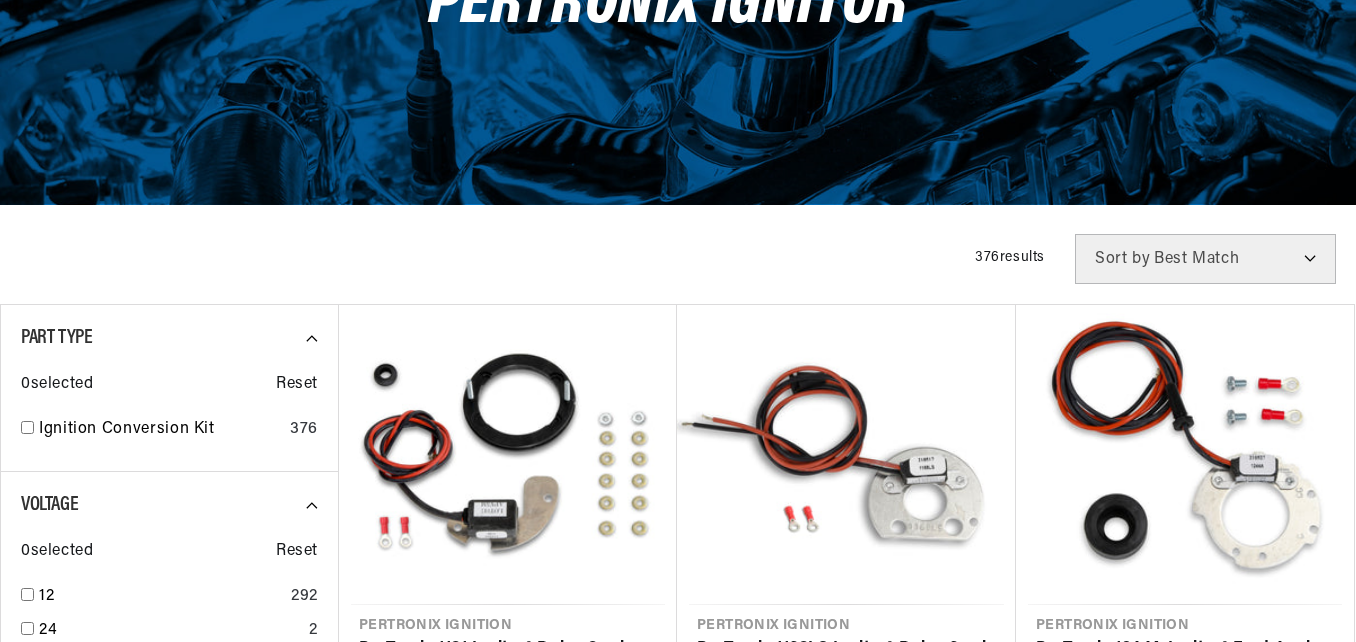 scroll, scrollTop: 400, scrollLeft: 0, axis: vertical 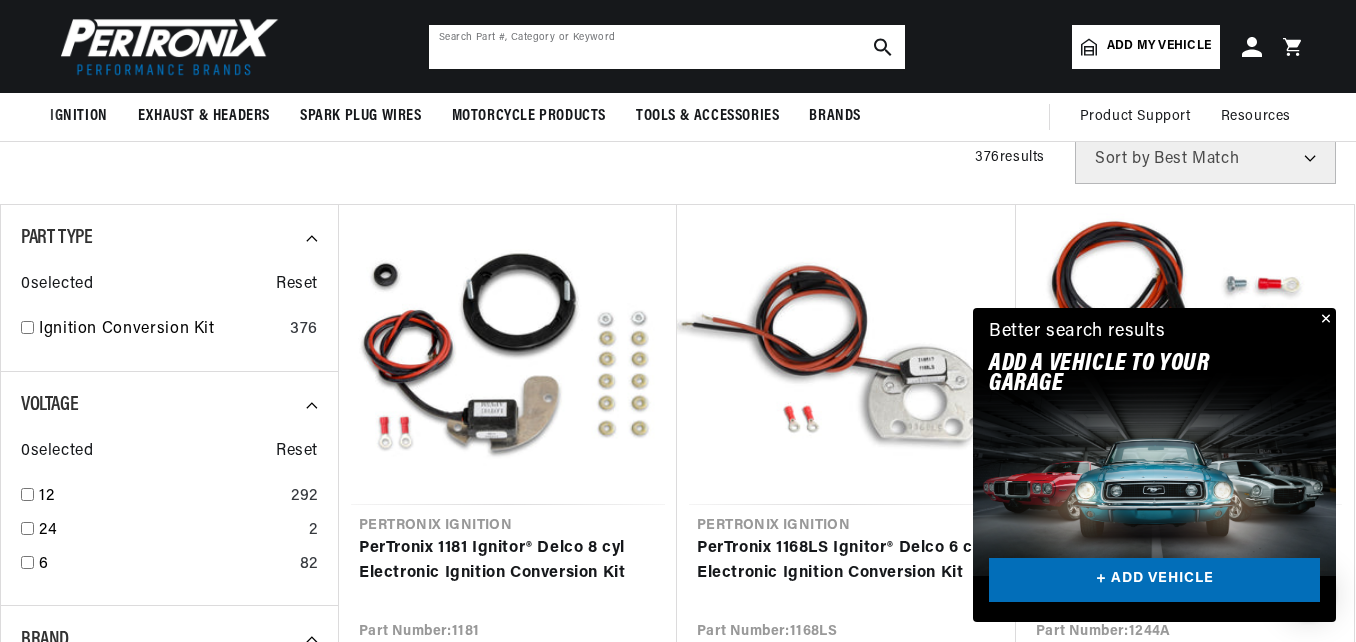 click at bounding box center (667, 47) 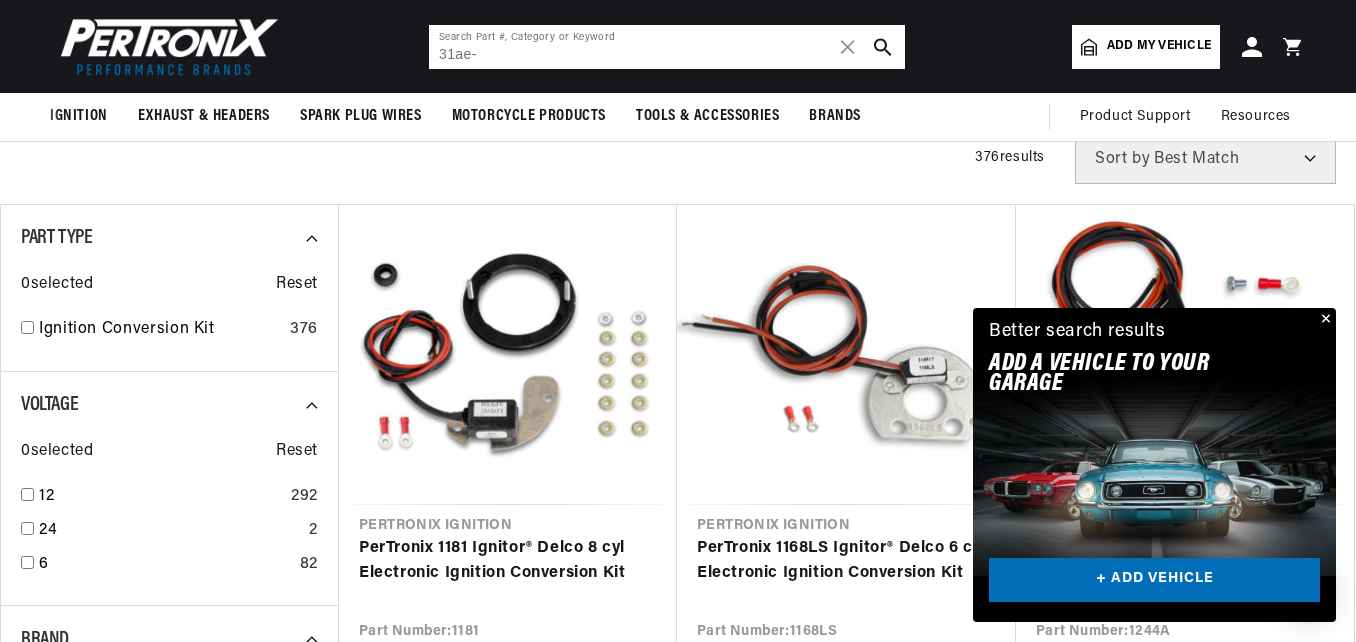 scroll, scrollTop: 0, scrollLeft: 2352, axis: horizontal 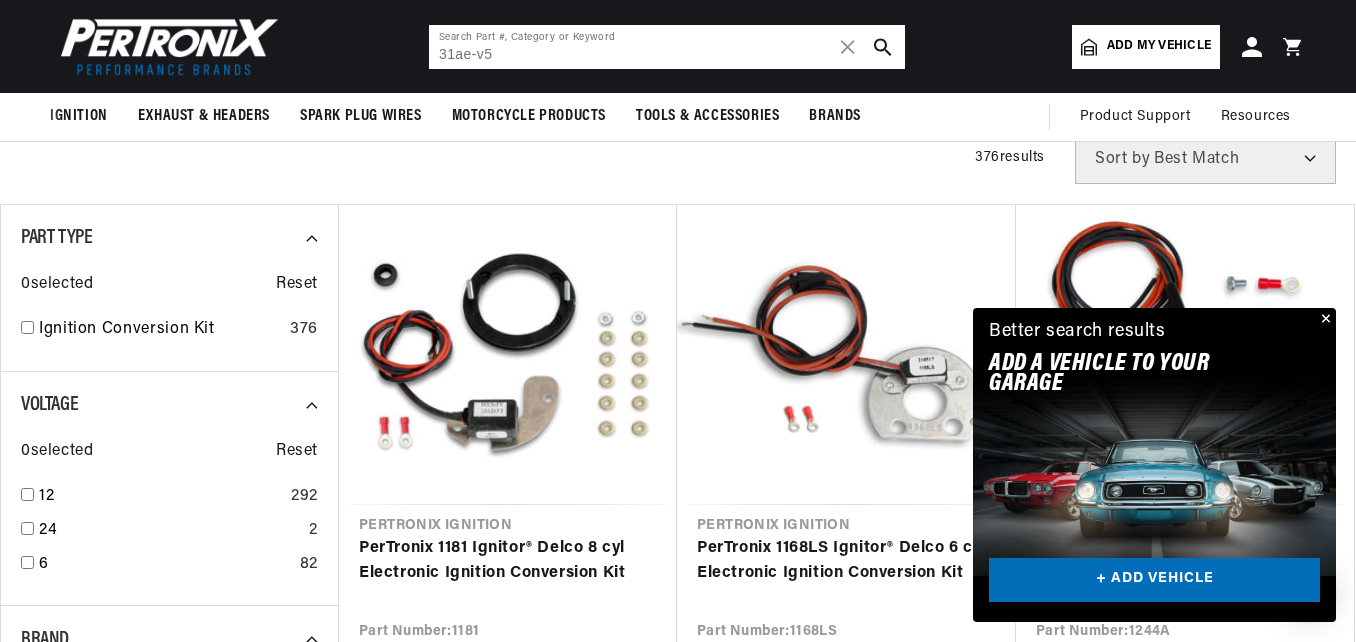 type on "31ae-v5" 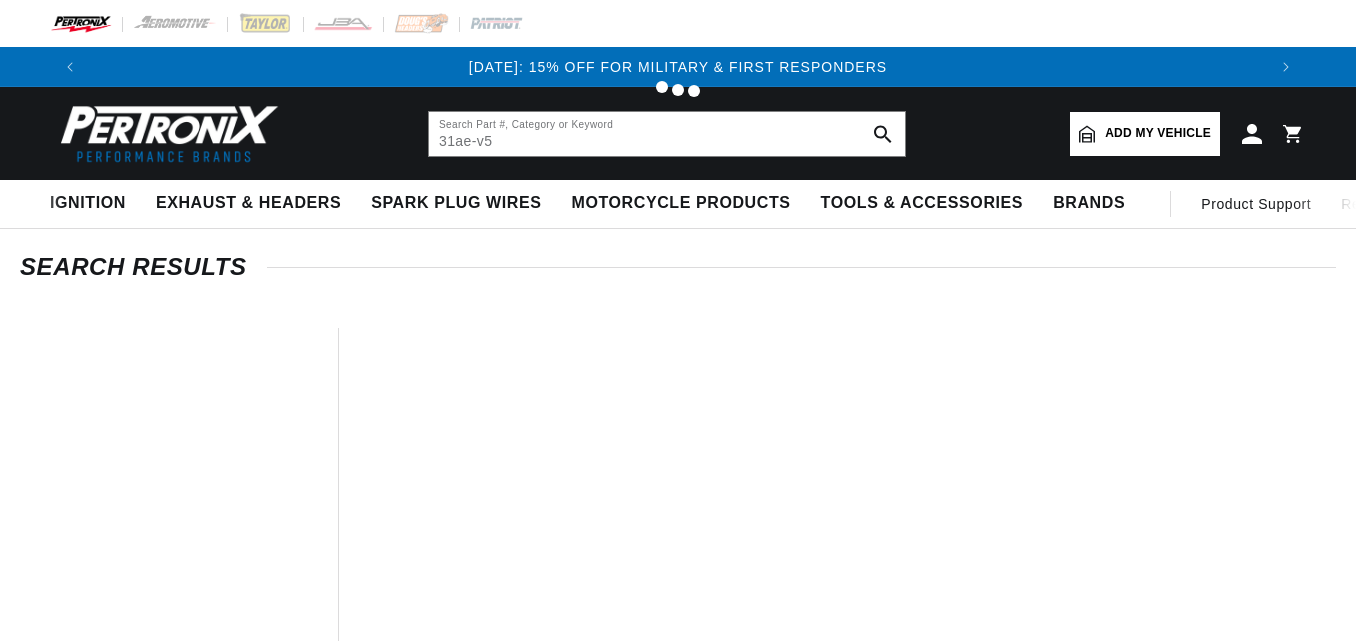 scroll, scrollTop: 0, scrollLeft: 0, axis: both 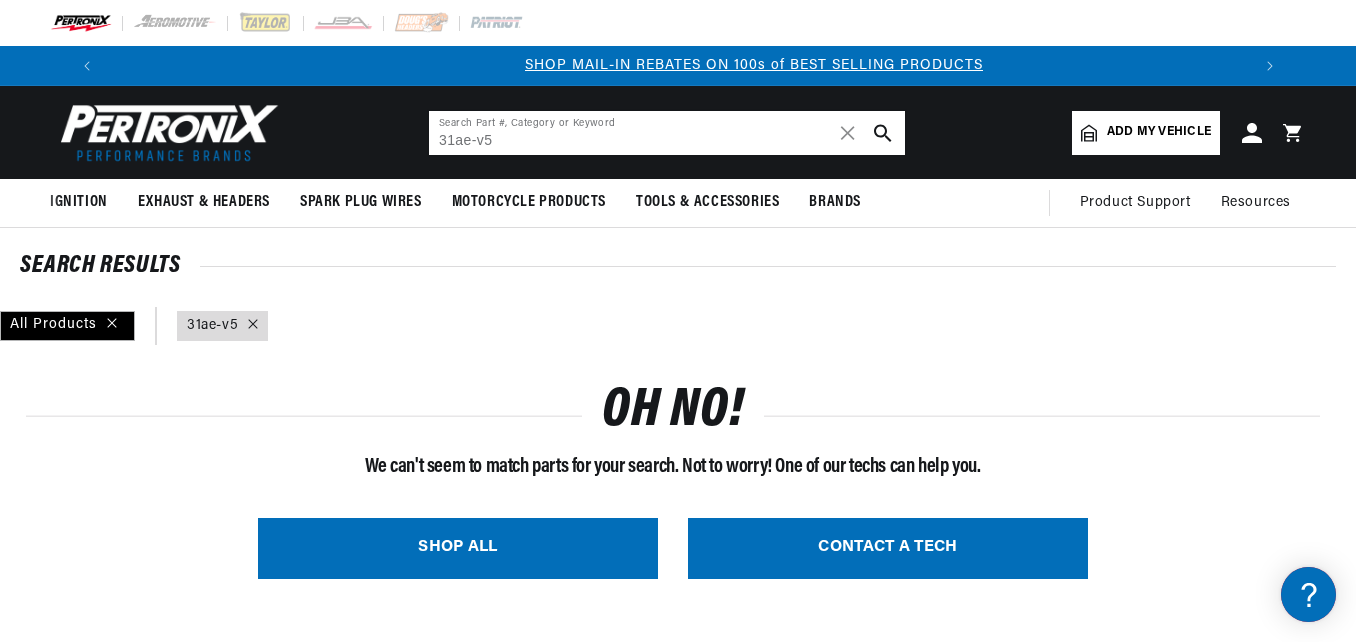 click on "31ae-v5" at bounding box center (667, 133) 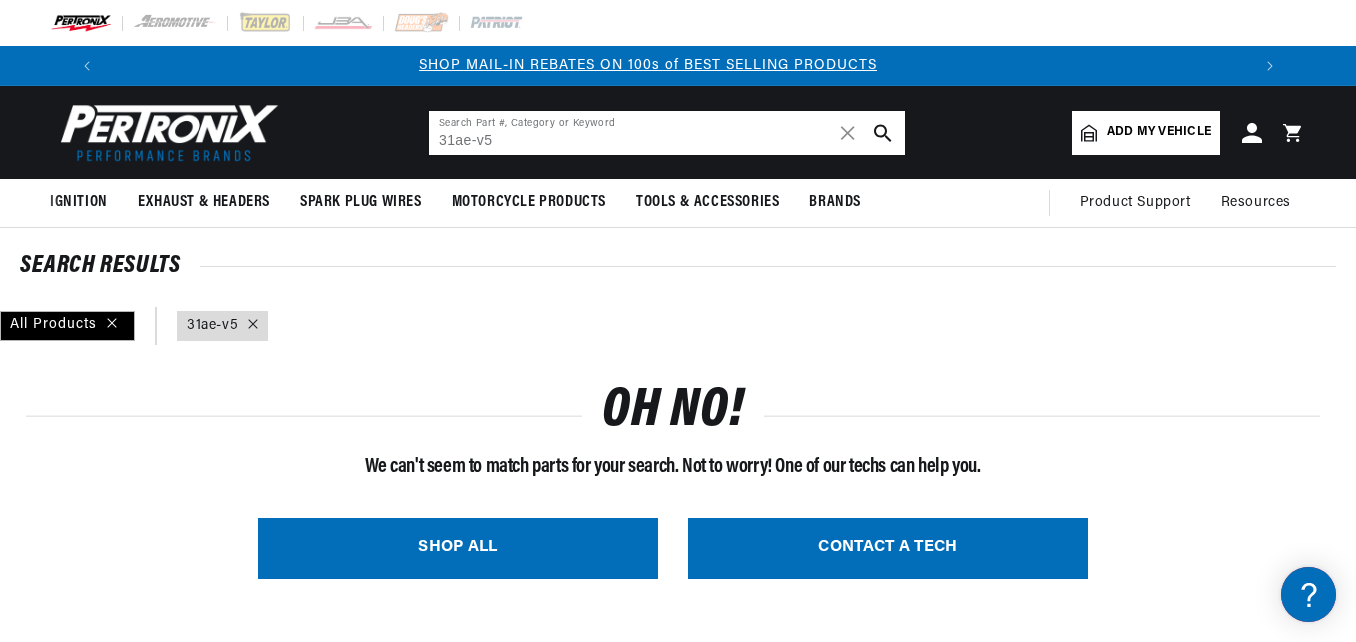 scroll, scrollTop: 0, scrollLeft: 1176, axis: horizontal 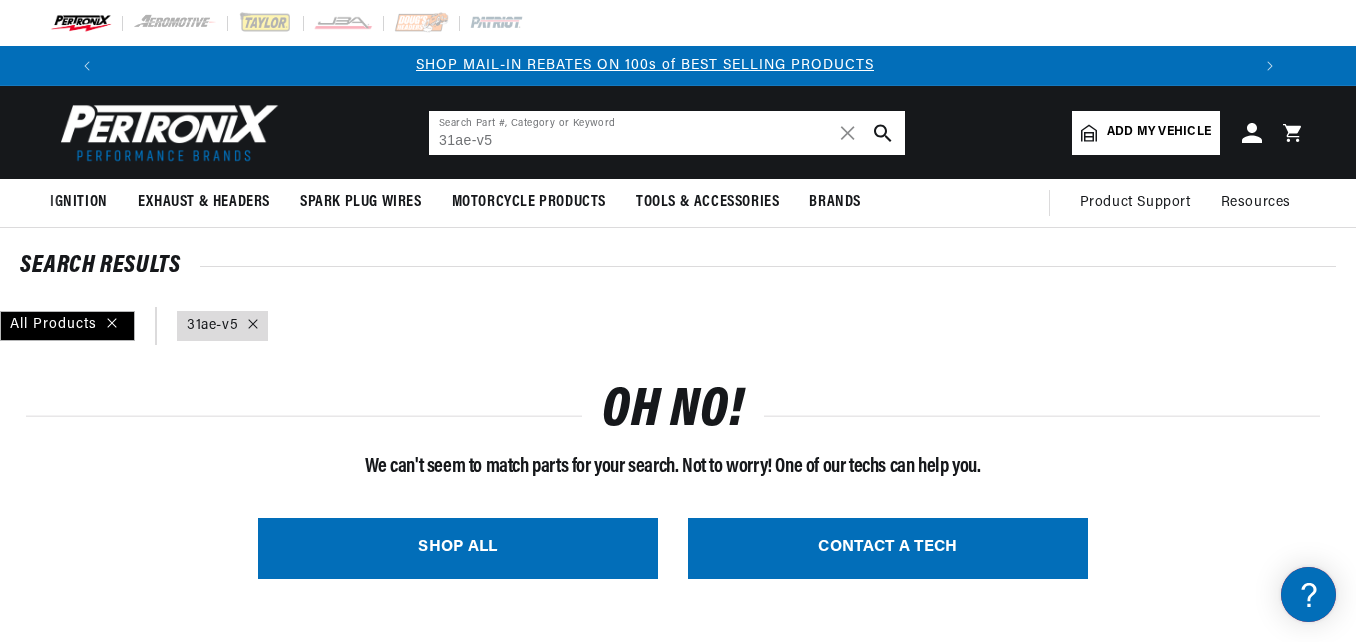 drag, startPoint x: 502, startPoint y: 132, endPoint x: 421, endPoint y: 130, distance: 81.02469 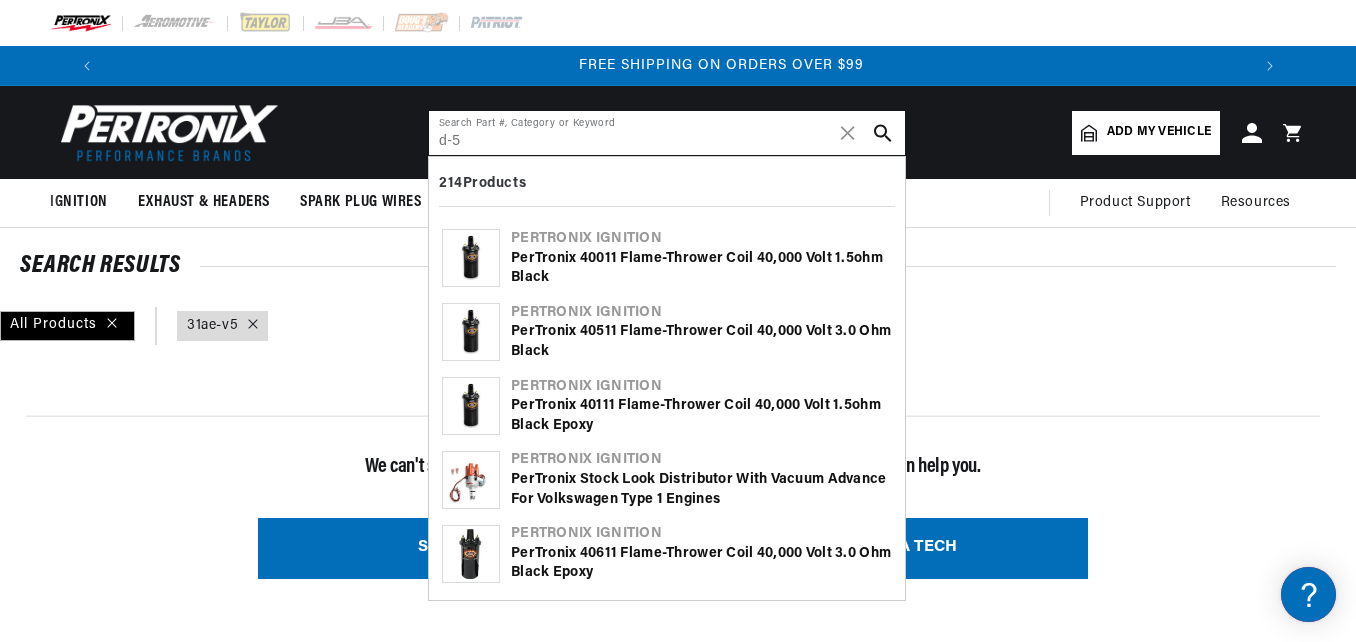 scroll, scrollTop: 0, scrollLeft: 2352, axis: horizontal 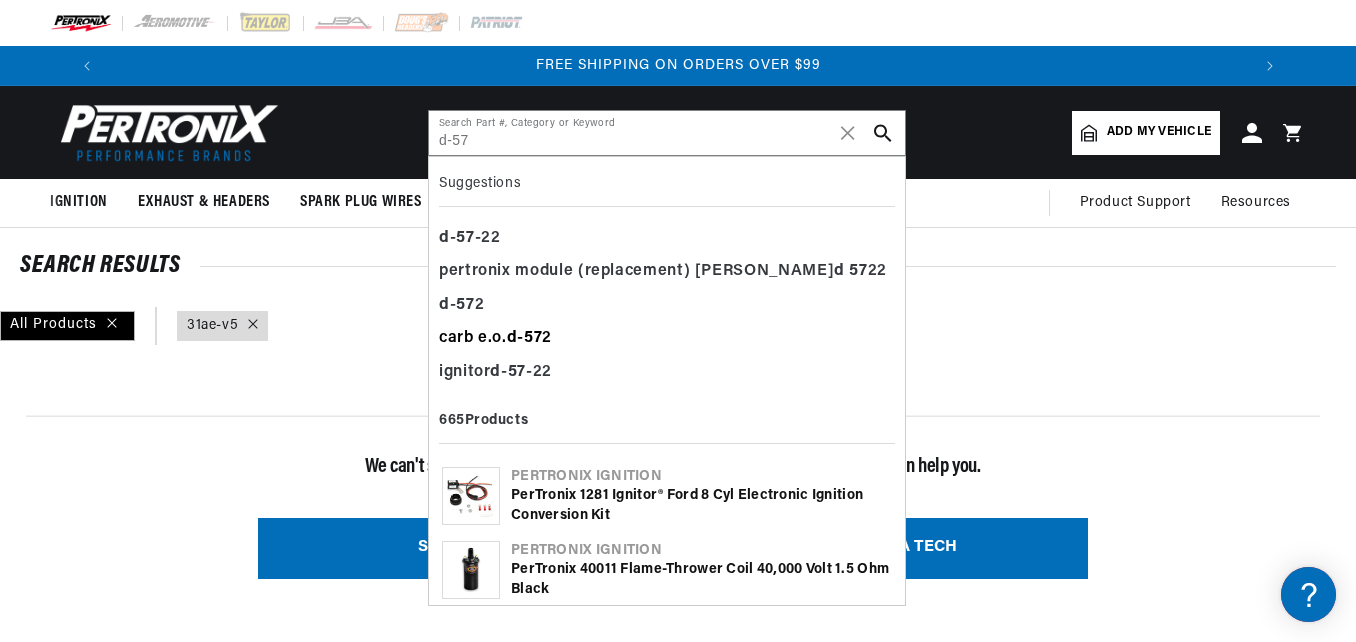 click on "carb e.o.  d - 57  2" at bounding box center (667, 339) 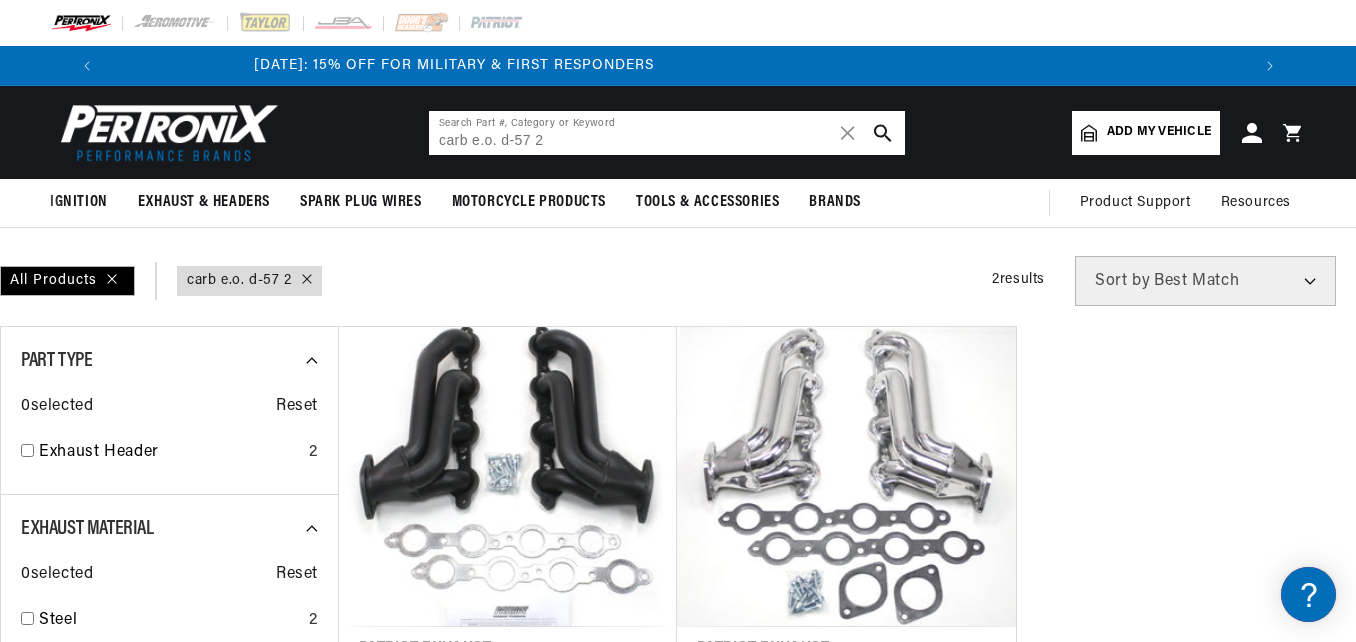 scroll, scrollTop: 0, scrollLeft: 0, axis: both 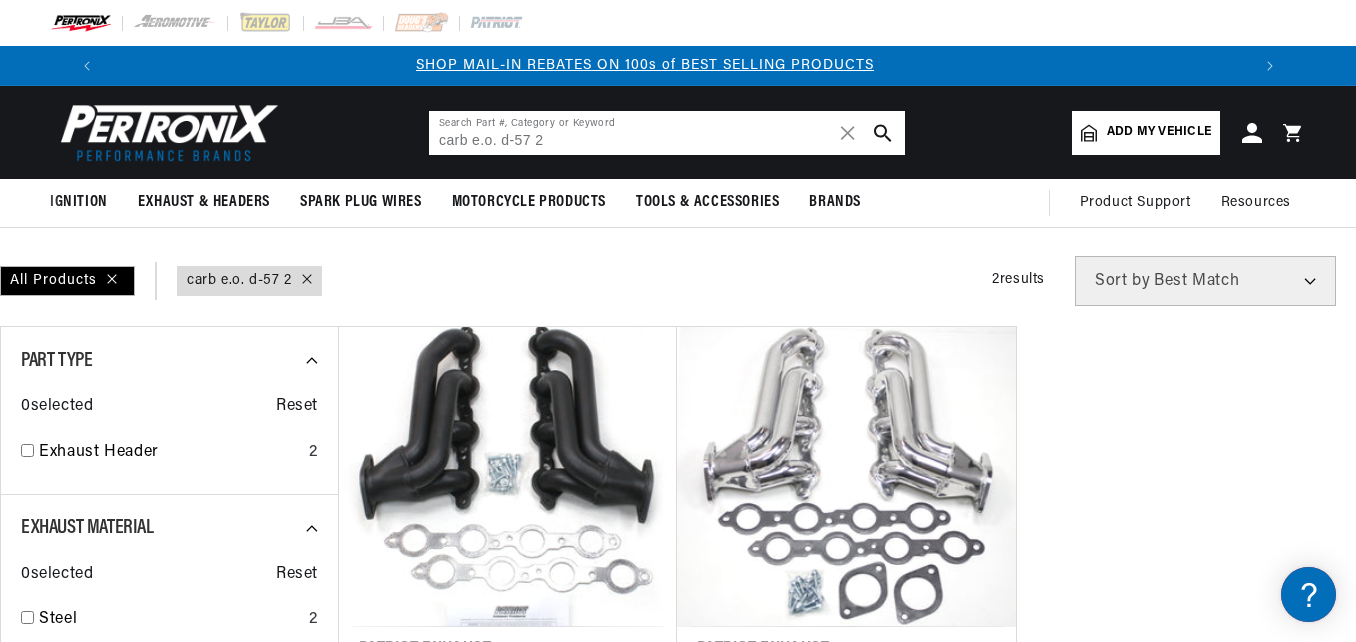 click on "carb e.o. d-57 2" at bounding box center (667, 133) 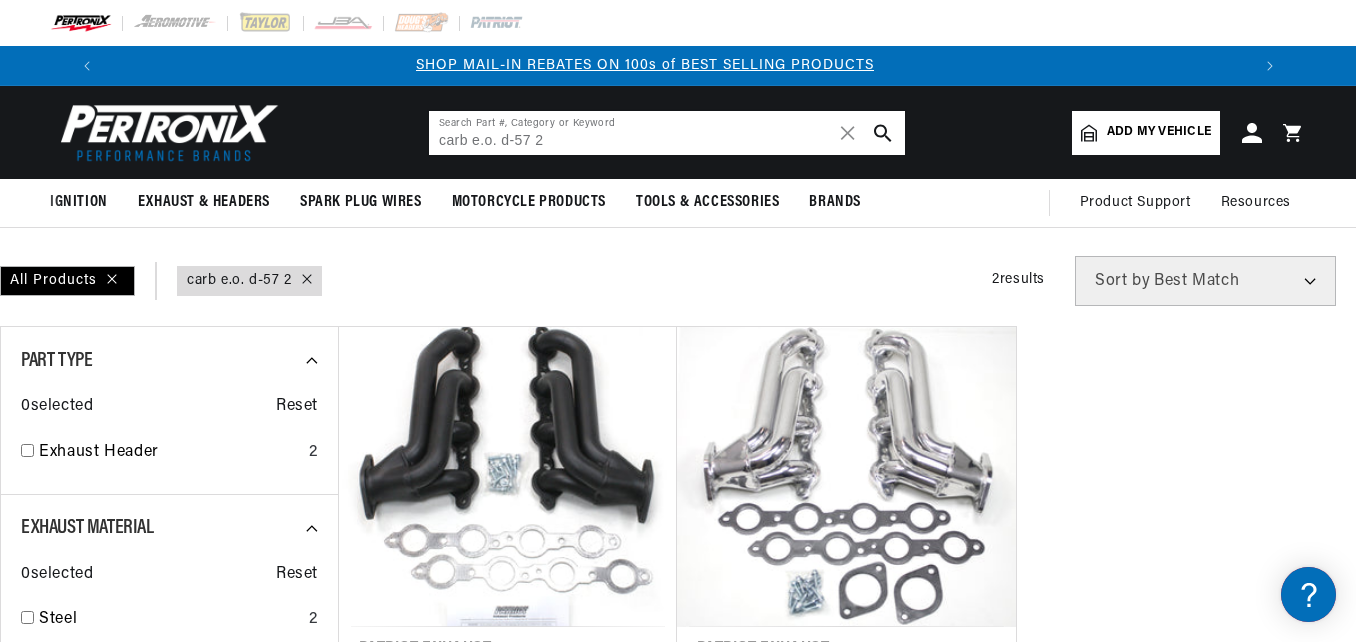 click on "carb e.o. d-57 2" at bounding box center [667, 133] 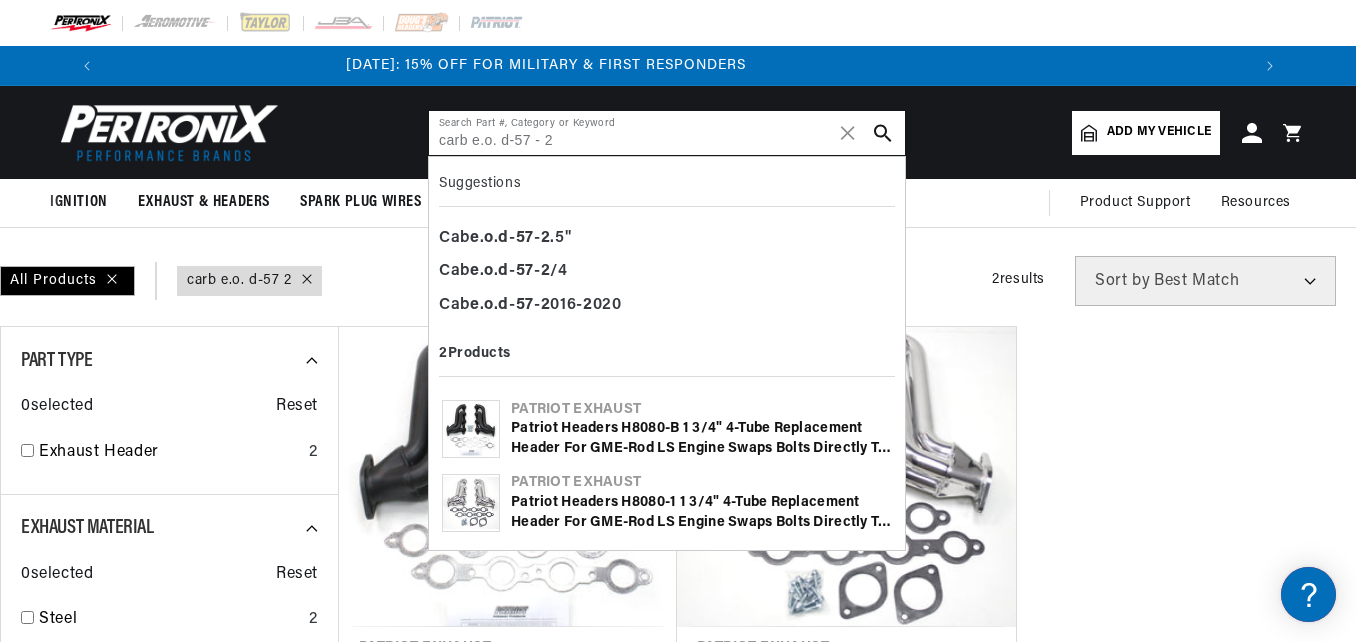 scroll, scrollTop: 0, scrollLeft: 0, axis: both 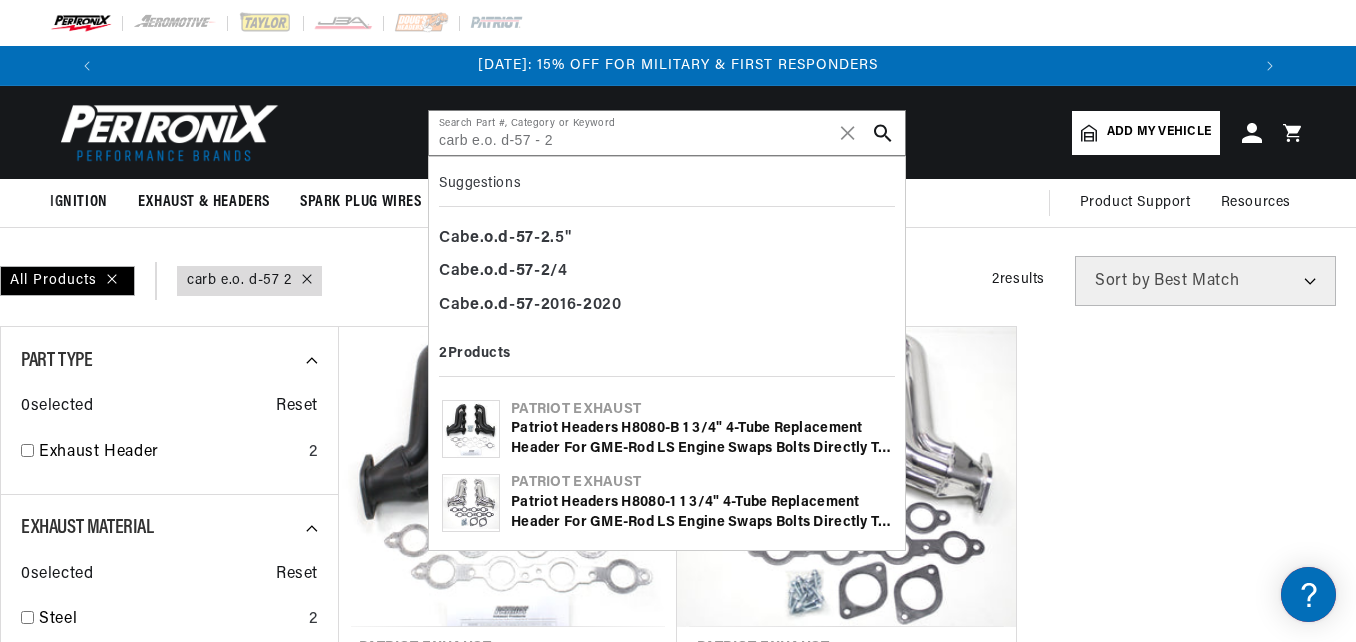 click 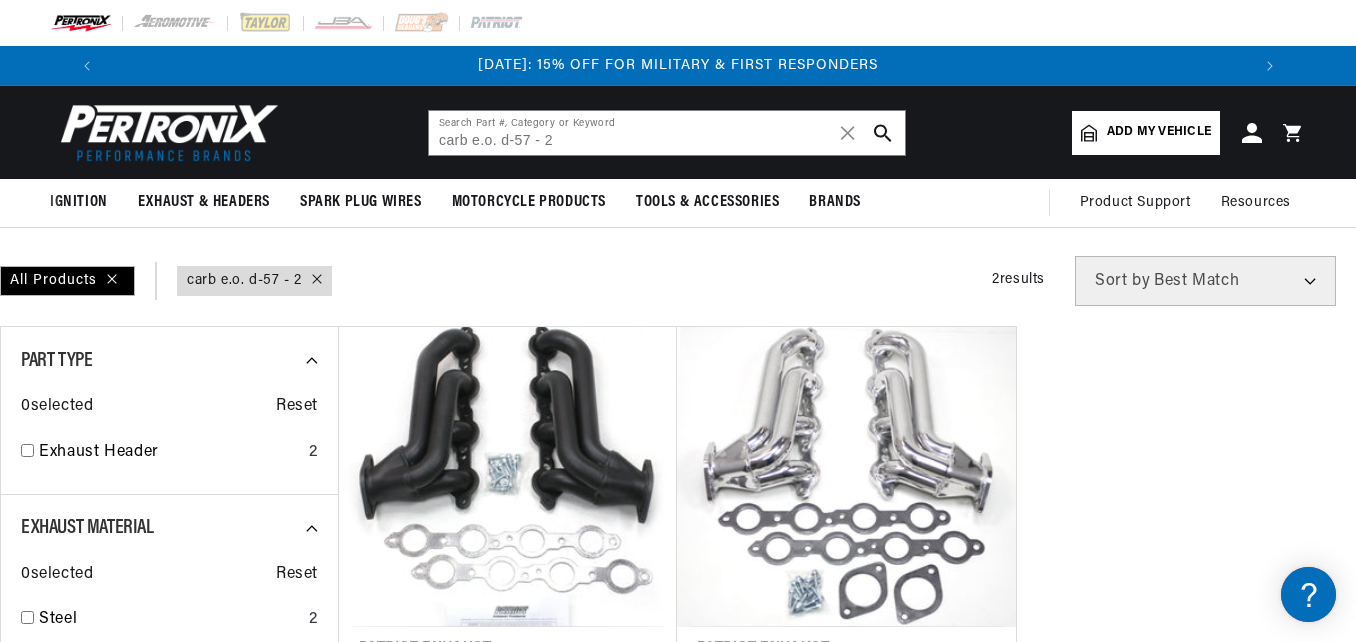 click 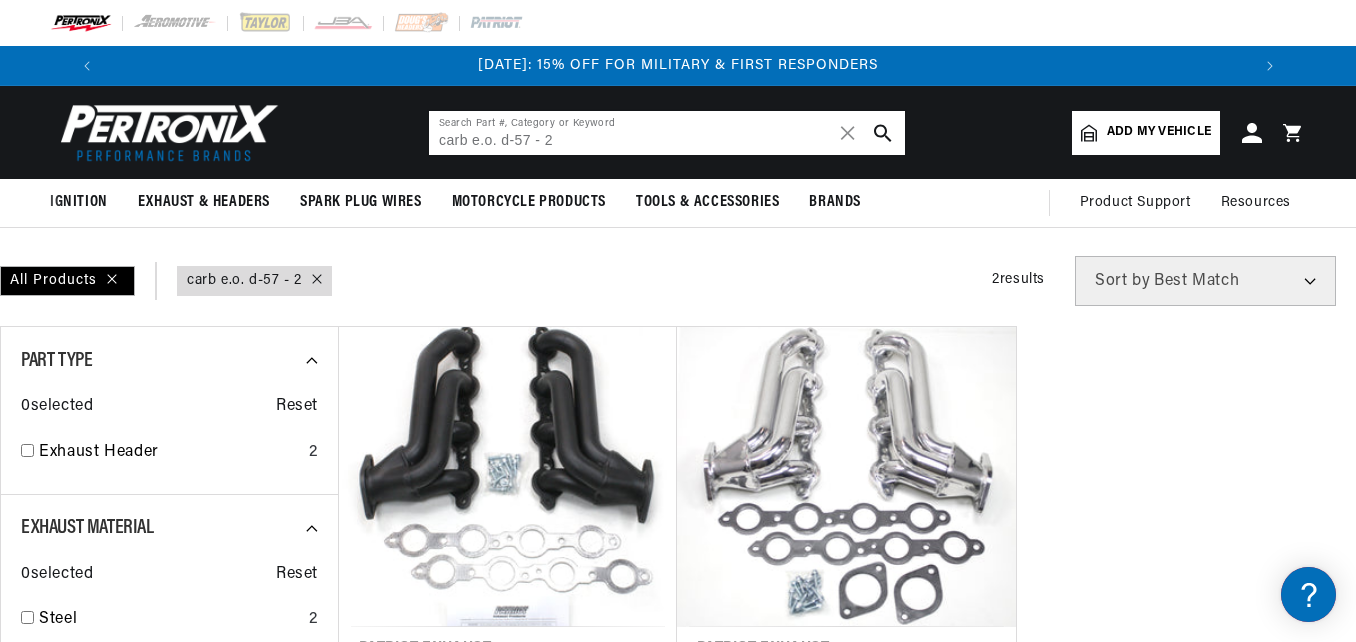 click on "carb e.o. d-57 - 2" at bounding box center [667, 133] 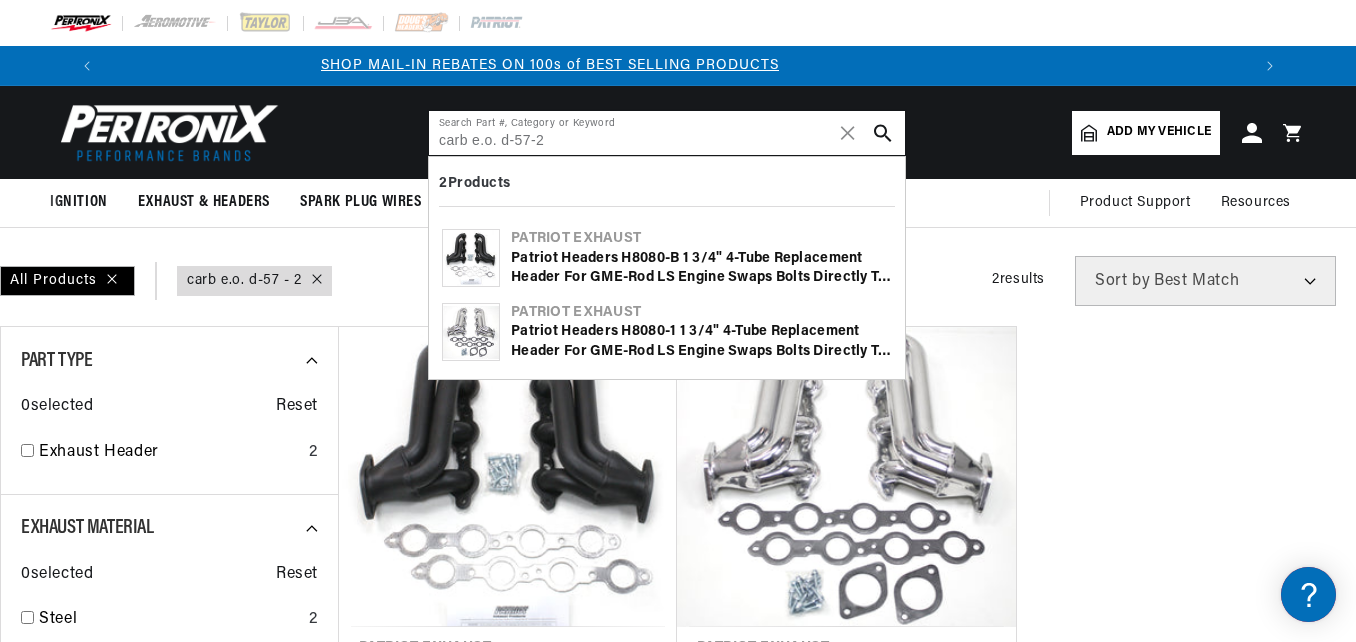 scroll, scrollTop: 0, scrollLeft: 172, axis: horizontal 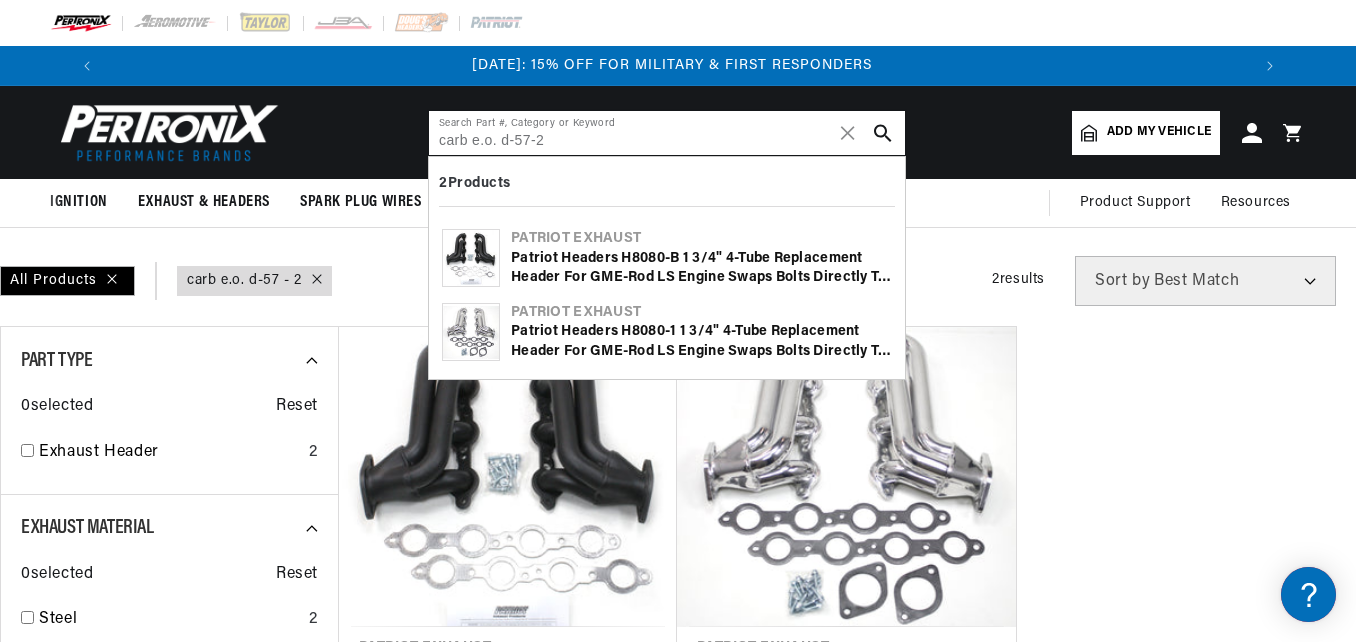 click on "carb e.o. d-57-2" at bounding box center (667, 133) 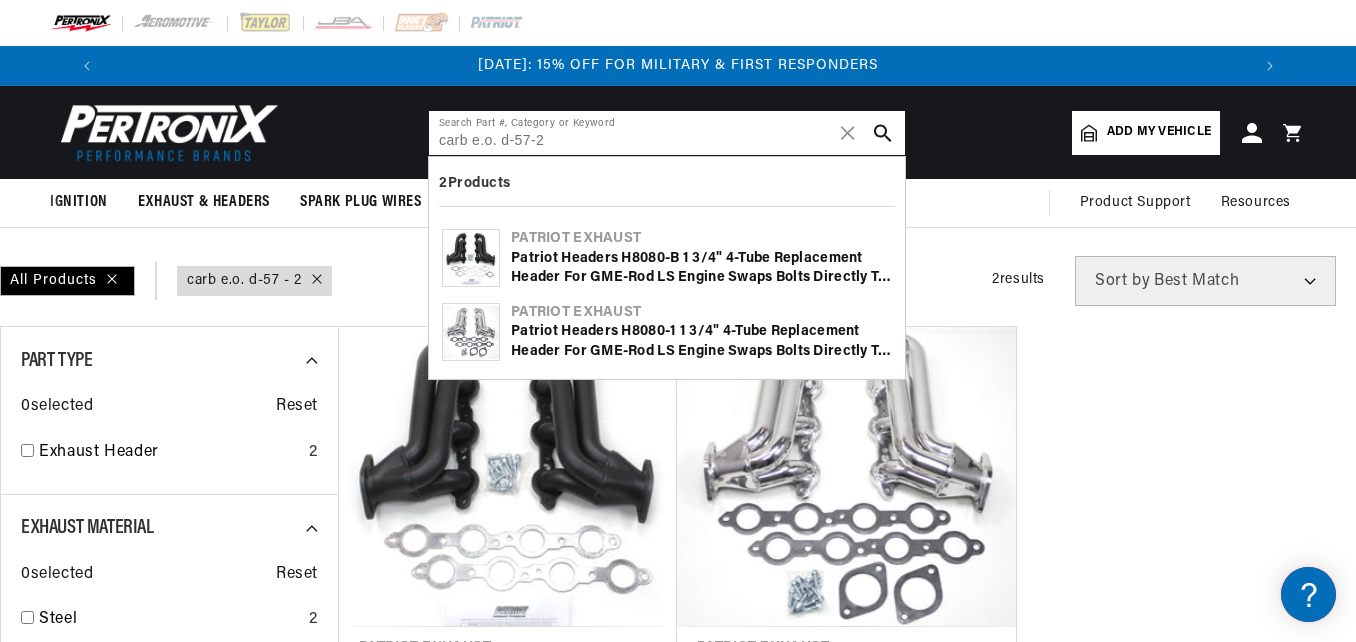 drag, startPoint x: 555, startPoint y: 143, endPoint x: 427, endPoint y: 150, distance: 128.19127 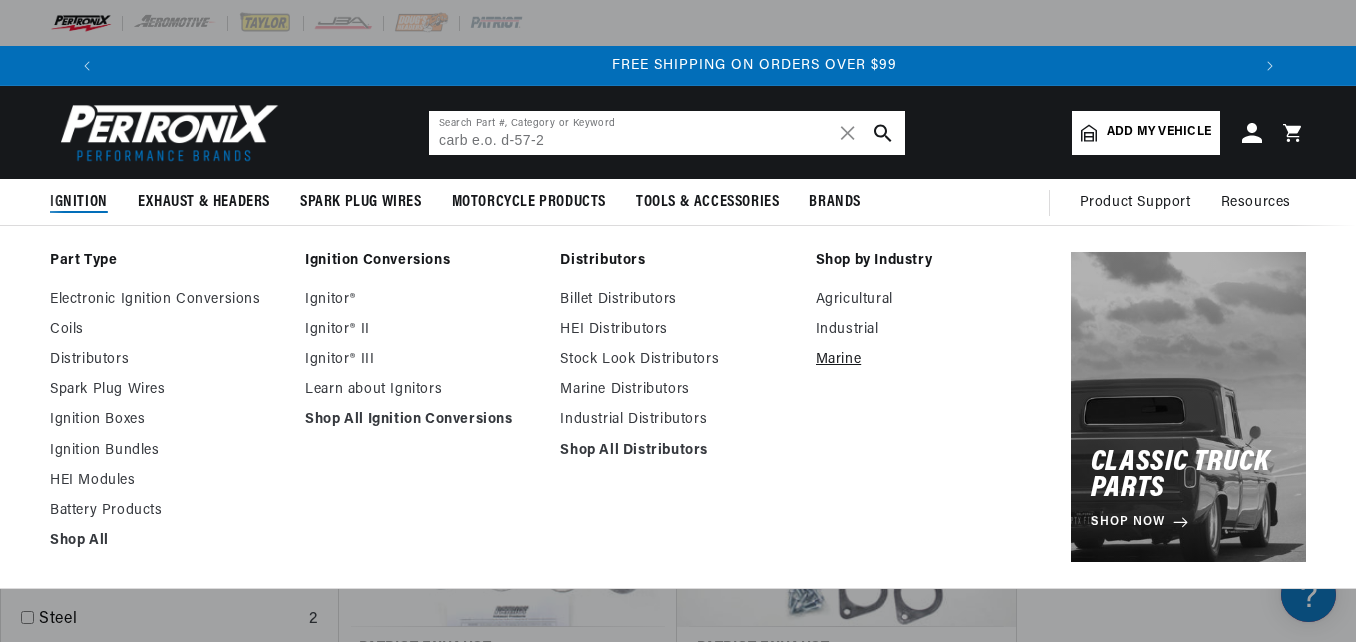scroll, scrollTop: 0, scrollLeft: 2352, axis: horizontal 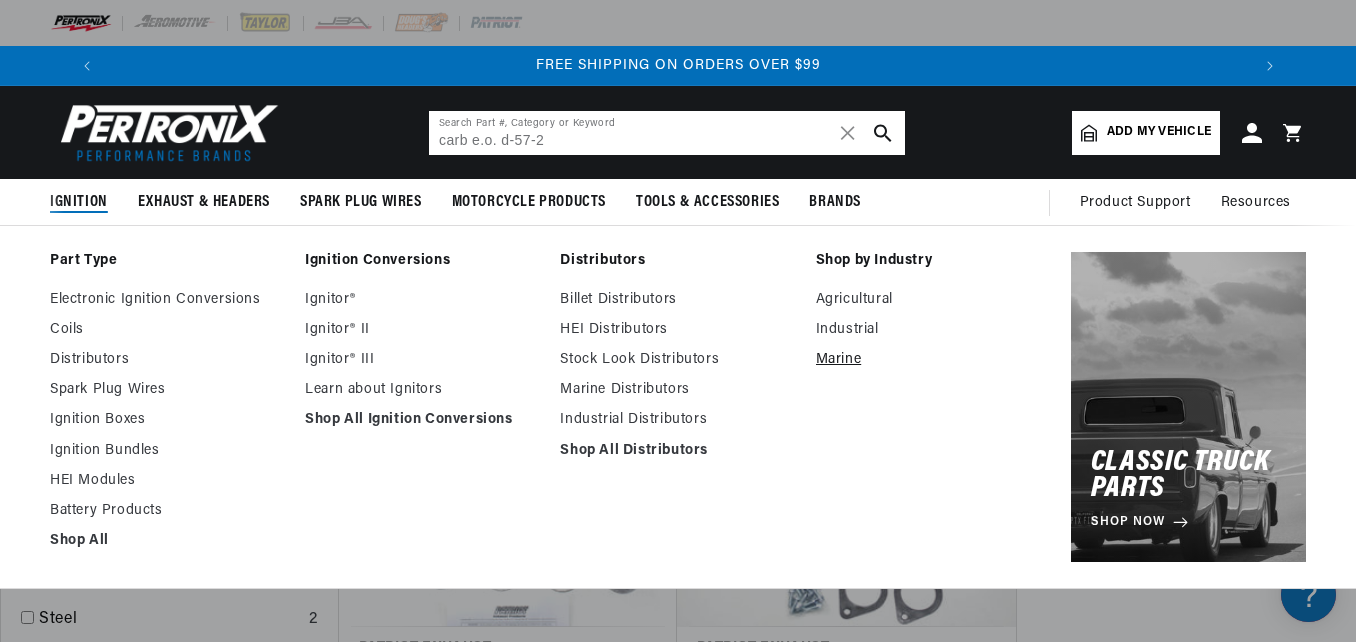 type on "carb e.o. d-57-2" 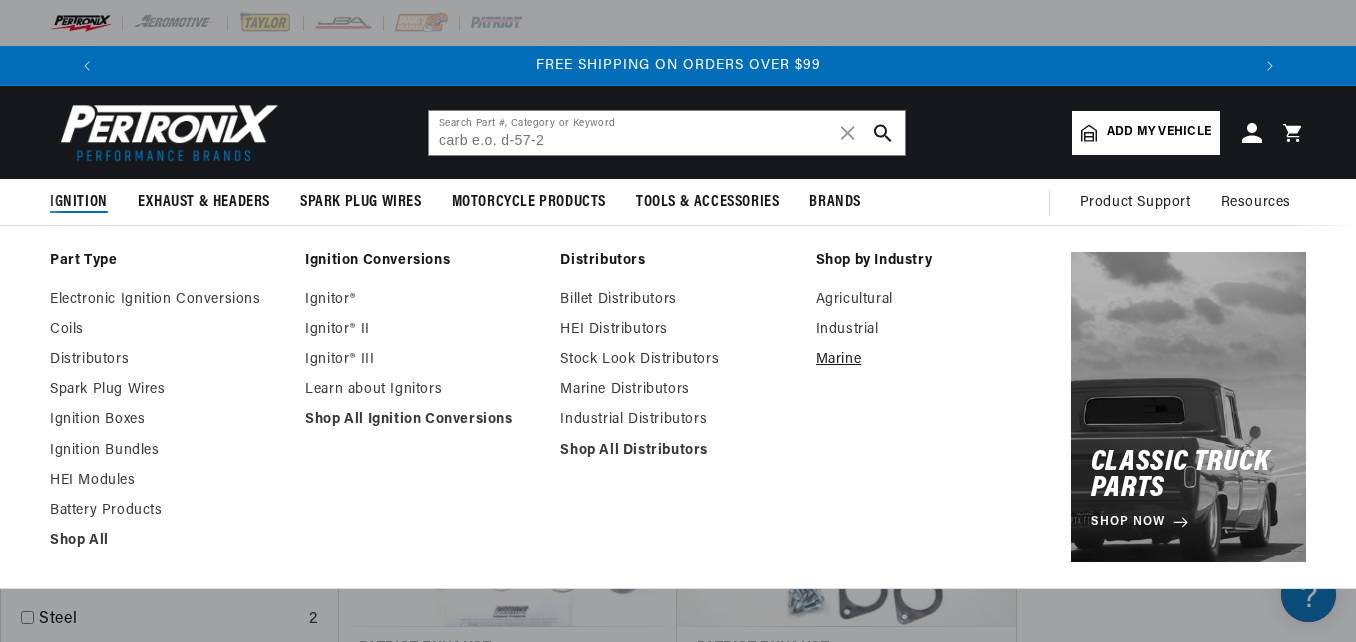 click on "Marine" at bounding box center [933, 360] 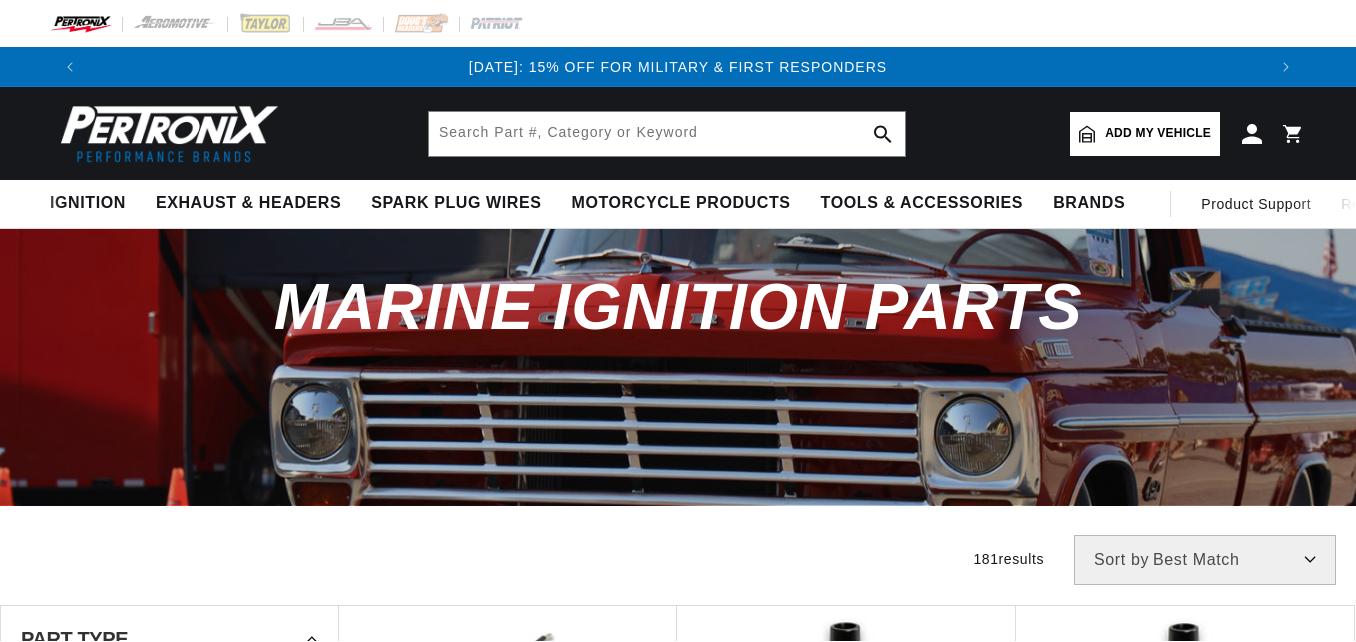 scroll, scrollTop: 0, scrollLeft: 0, axis: both 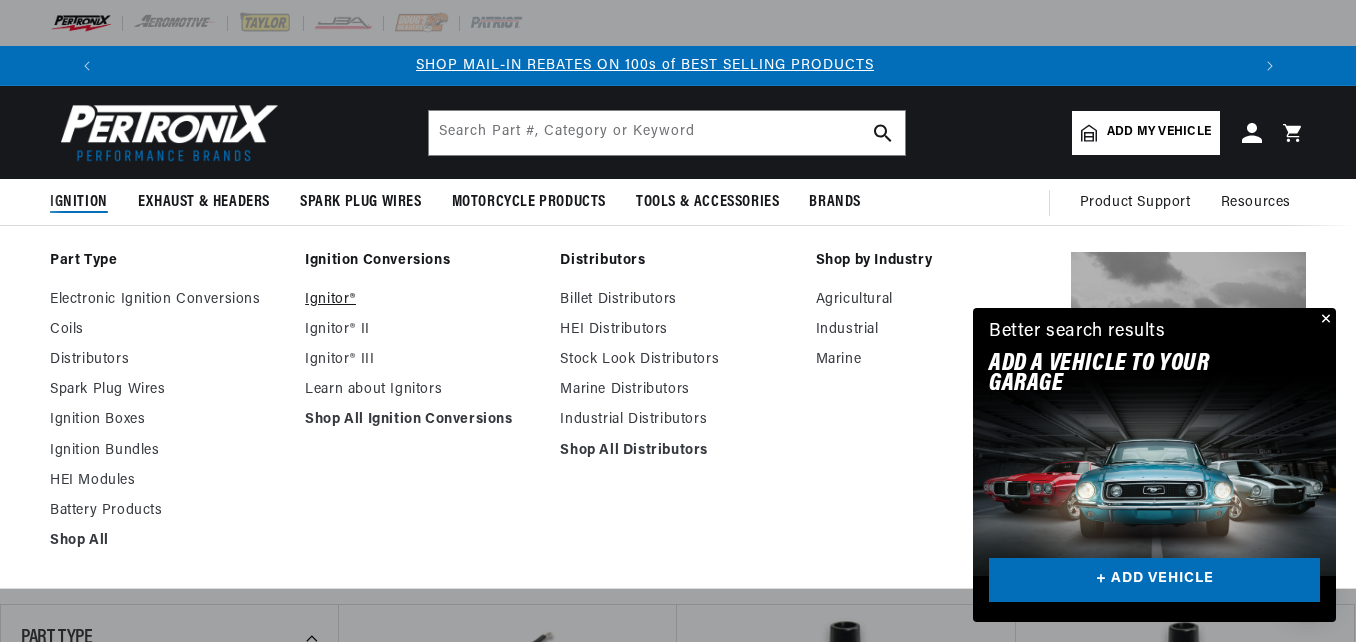 click on "Ignitor®" at bounding box center (422, 300) 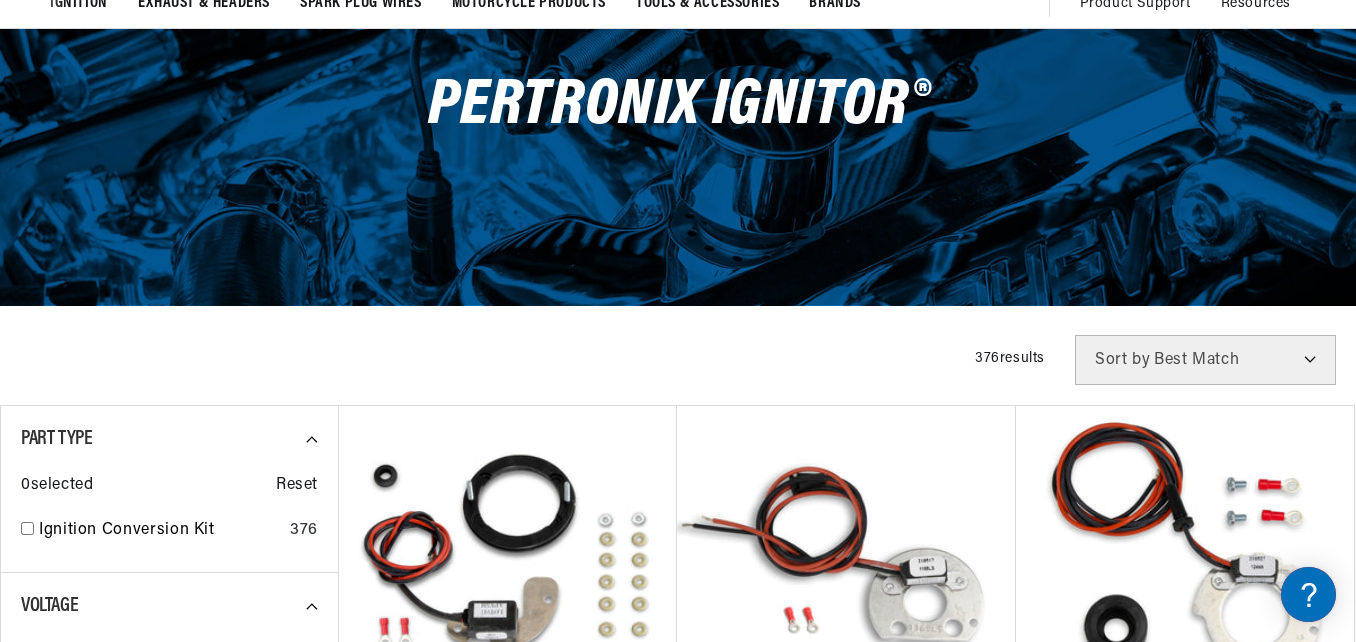 scroll, scrollTop: 200, scrollLeft: 0, axis: vertical 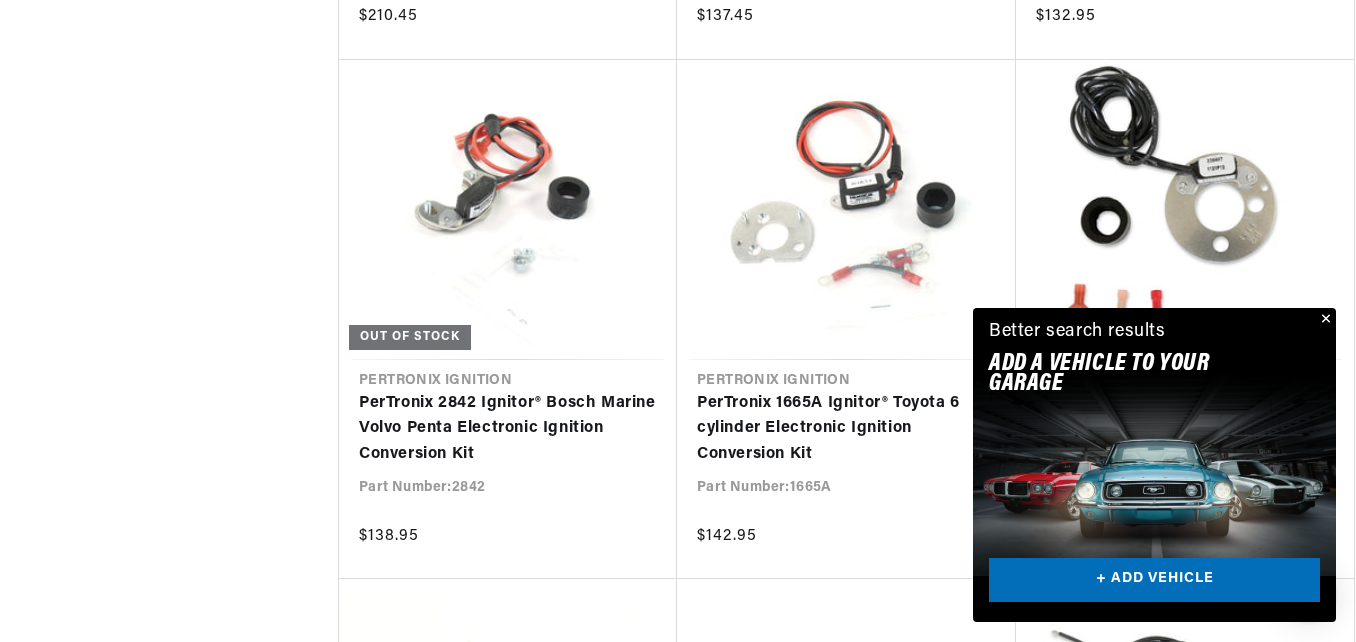 click at bounding box center (1324, 320) 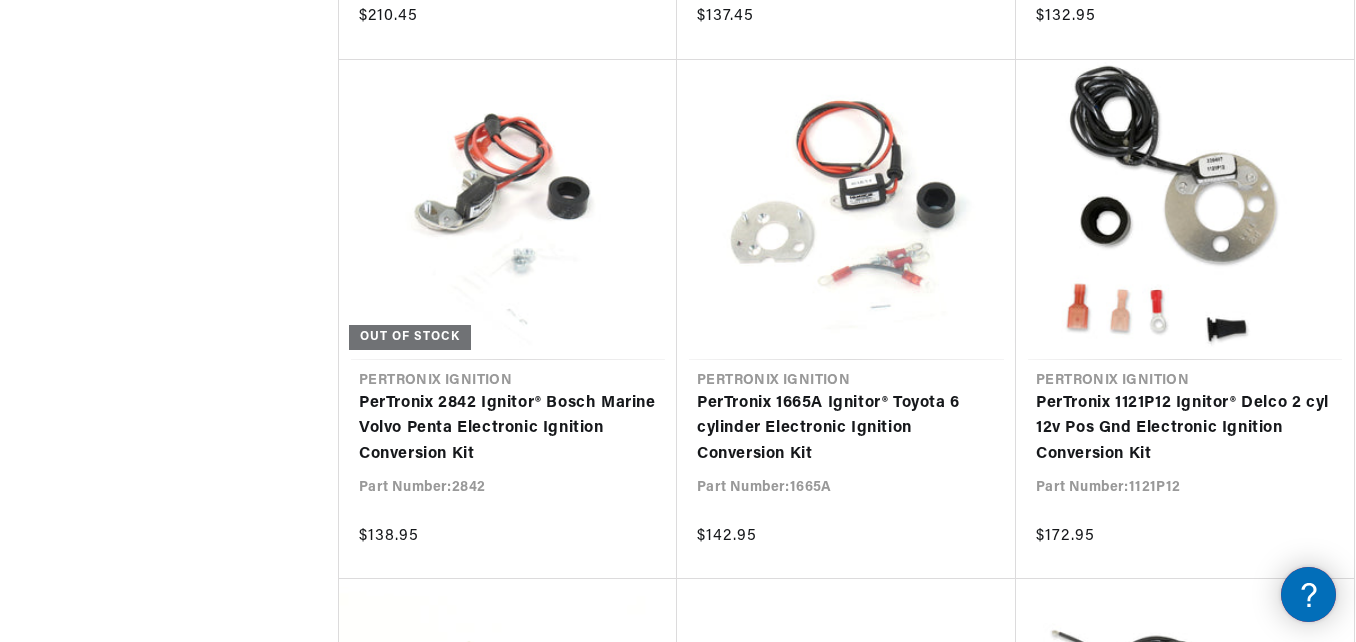click 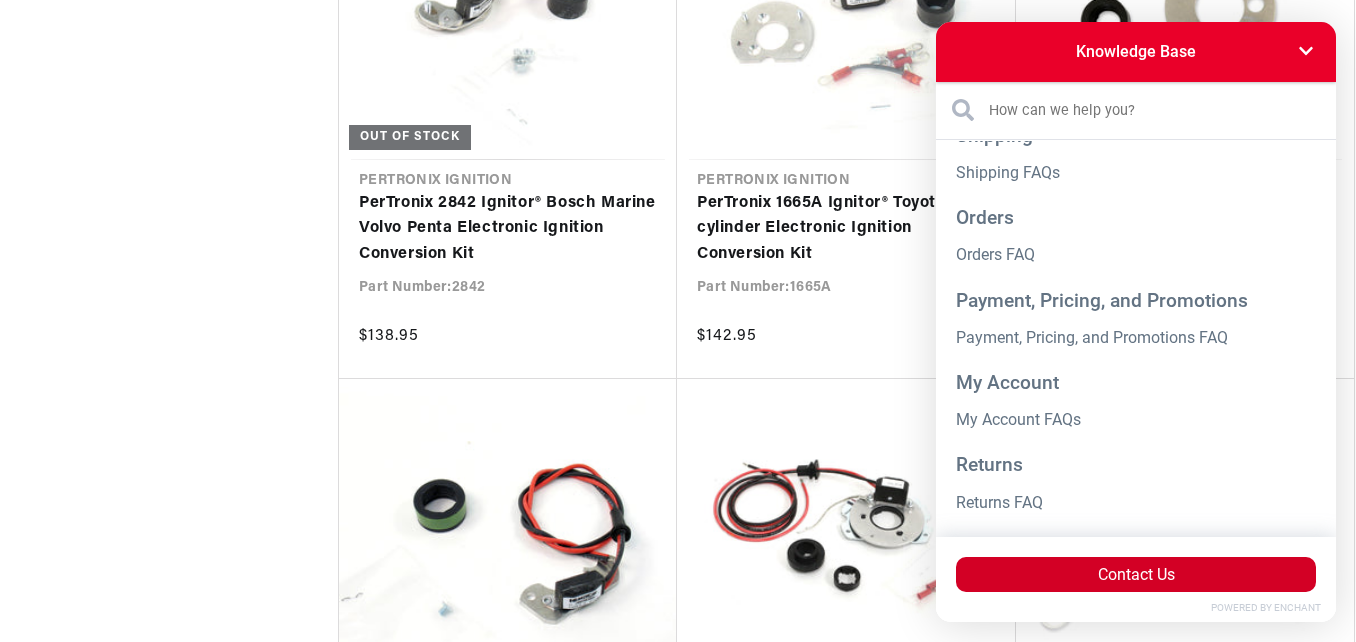 click on "Contact Us" at bounding box center (1136, 574) 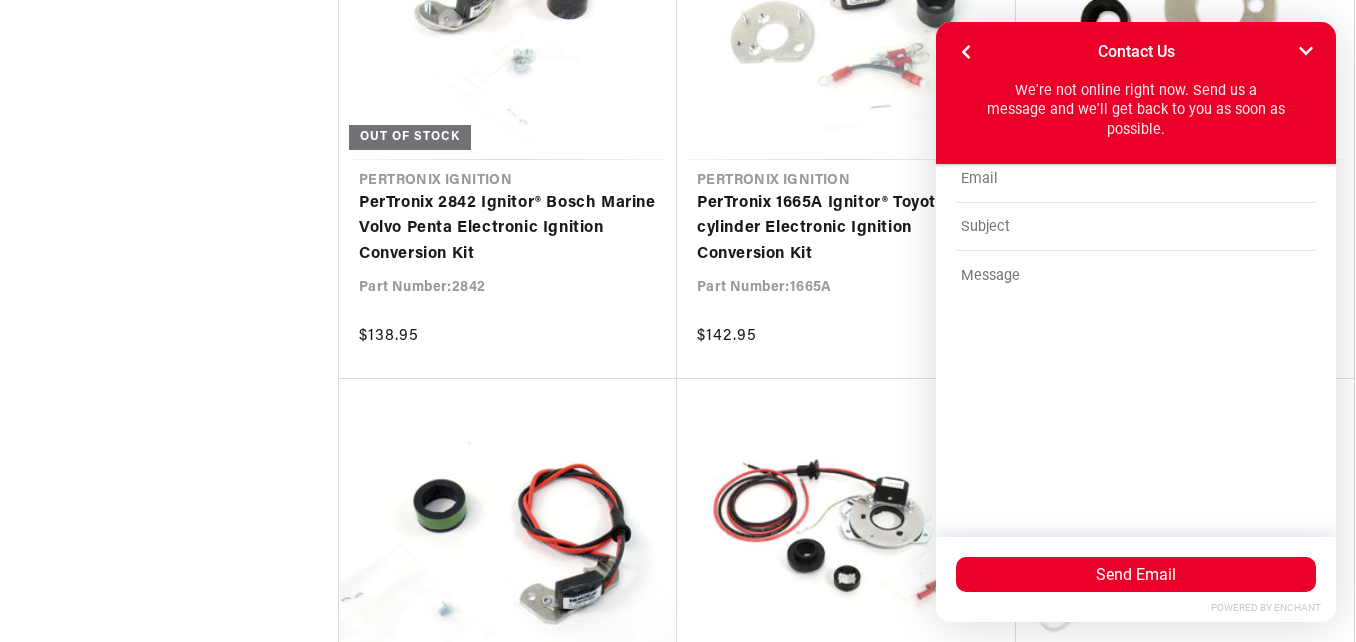 type on "sfauske@verizon.net" 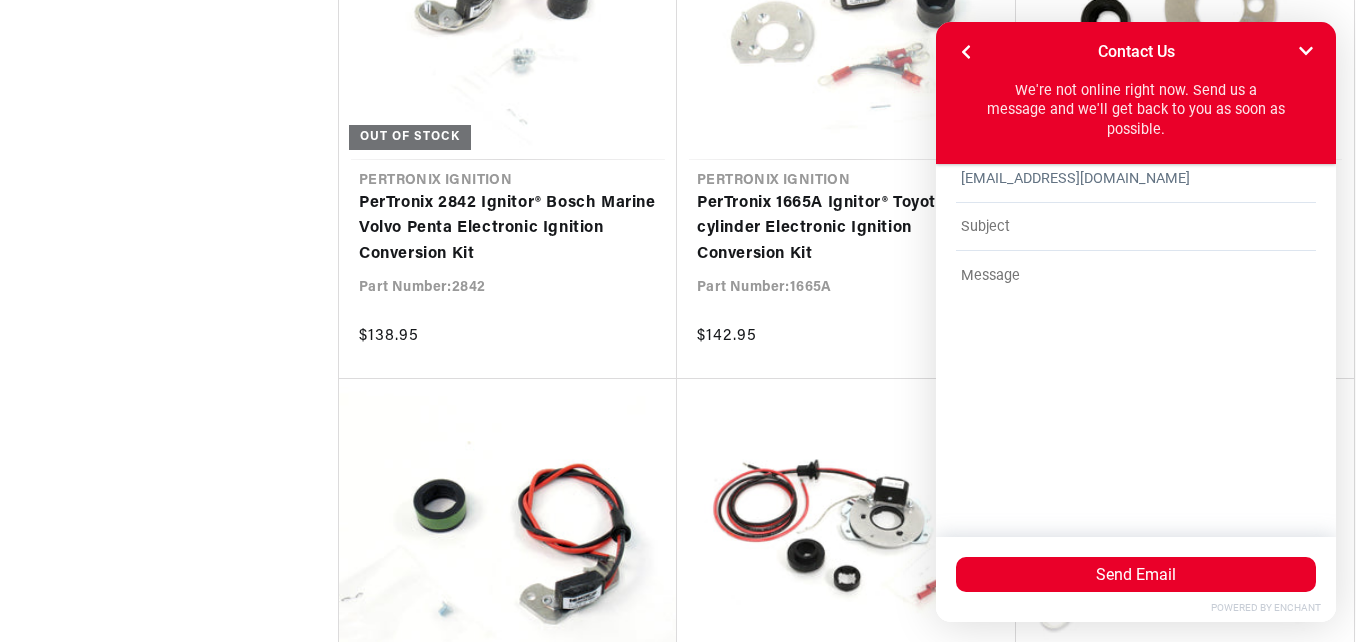 click at bounding box center (1136, 227) 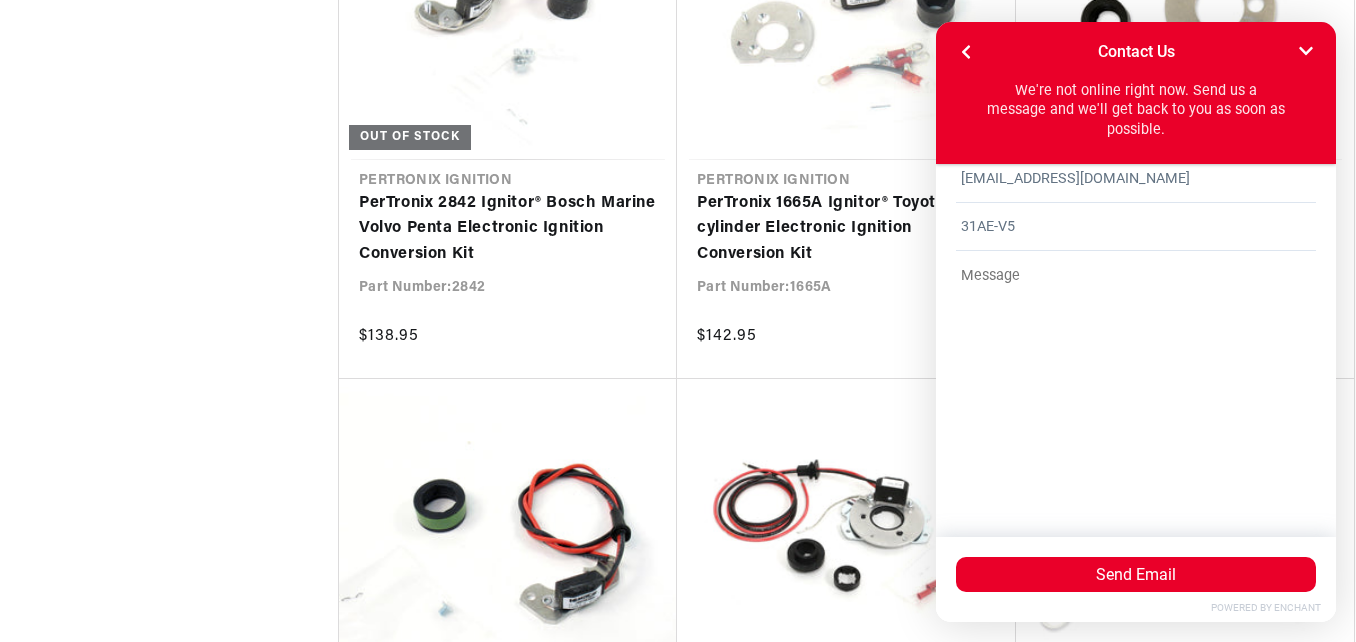 scroll, scrollTop: 0, scrollLeft: 0, axis: both 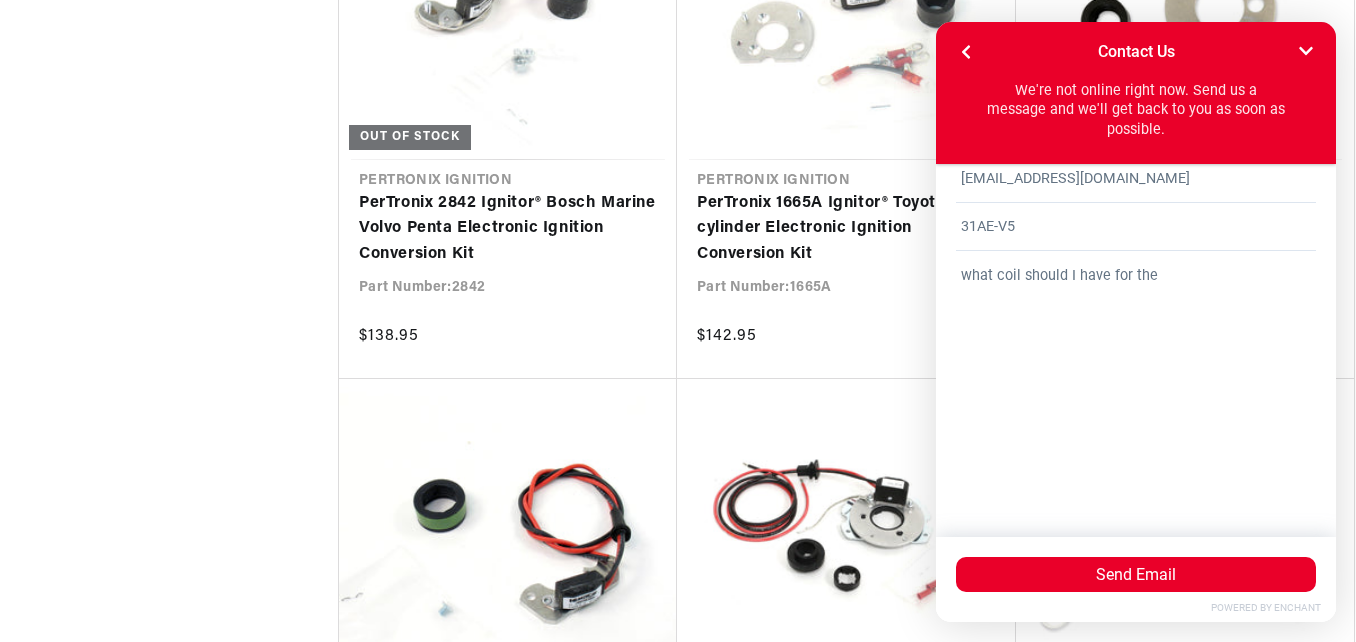 drag, startPoint x: 1015, startPoint y: 230, endPoint x: 964, endPoint y: 230, distance: 51 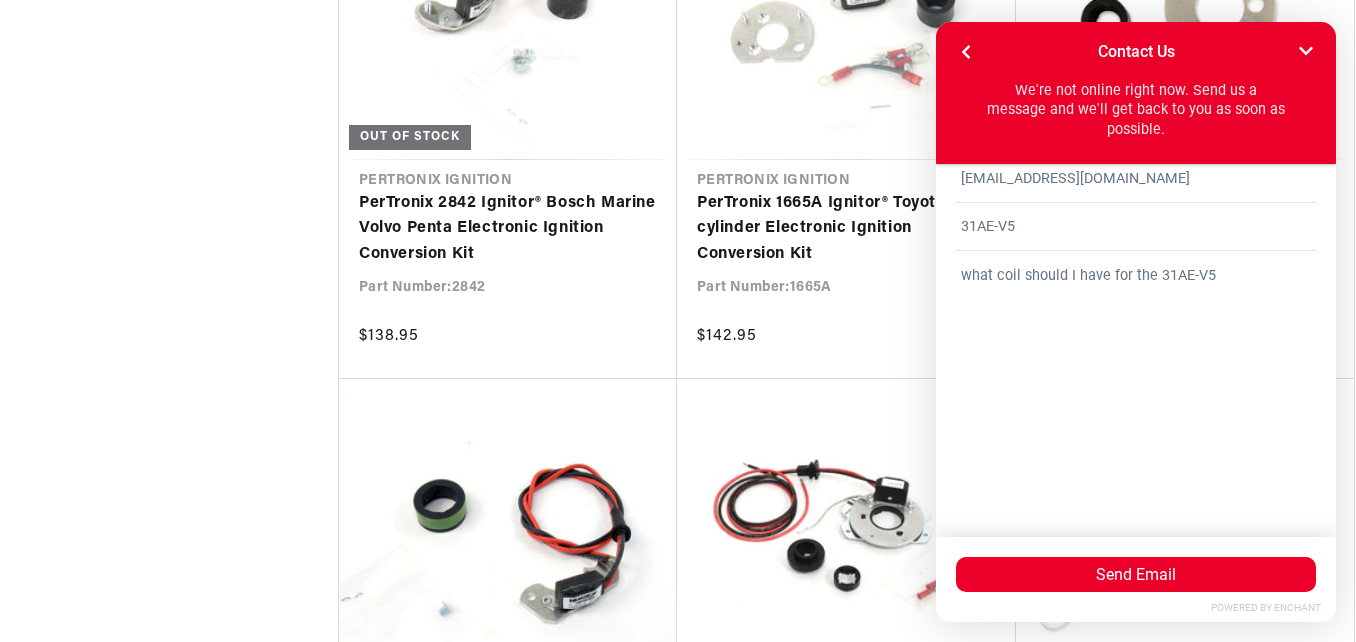scroll, scrollTop: 0, scrollLeft: 3, axis: horizontal 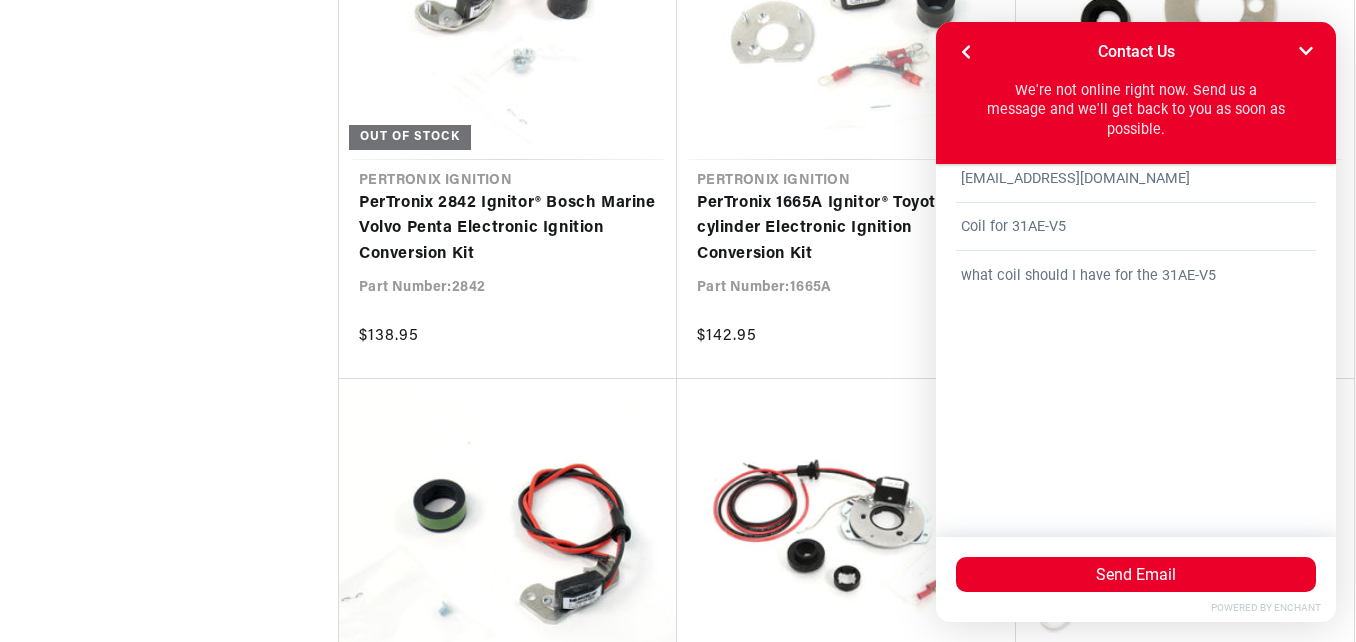type on "Coil for 31AE-V5" 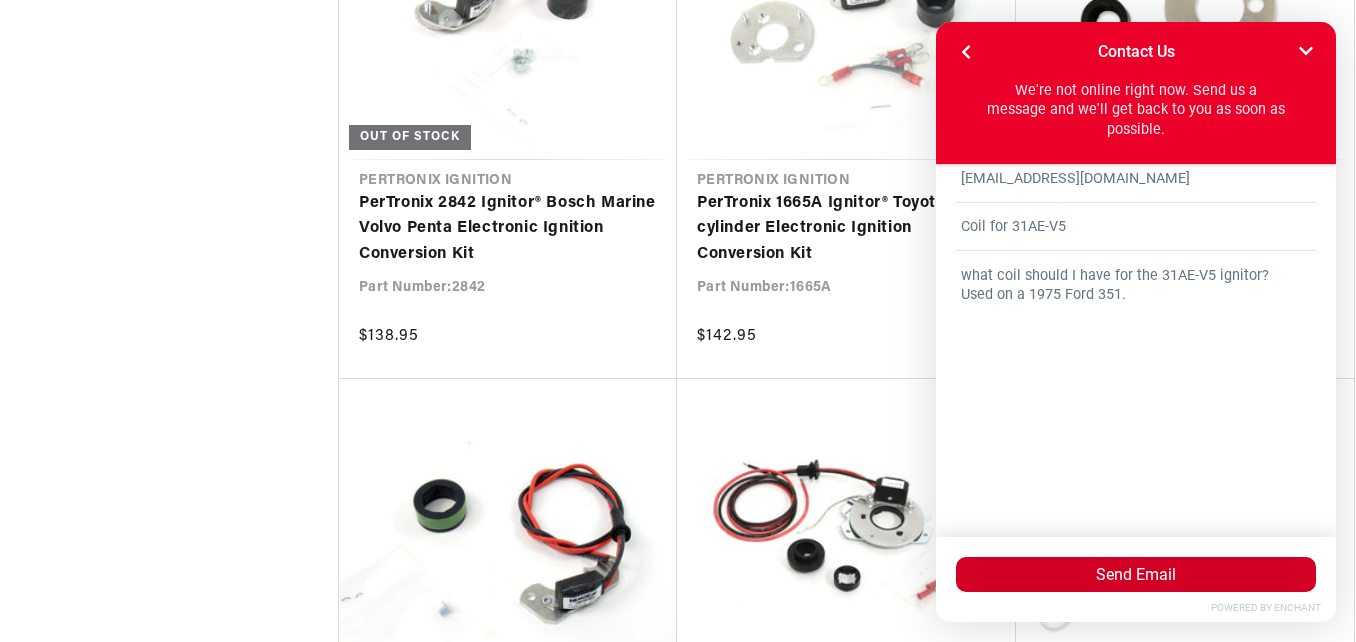 type on "what coil should I have for the 31AE-V5 ignitor?
Used on a 1975 Ford 351." 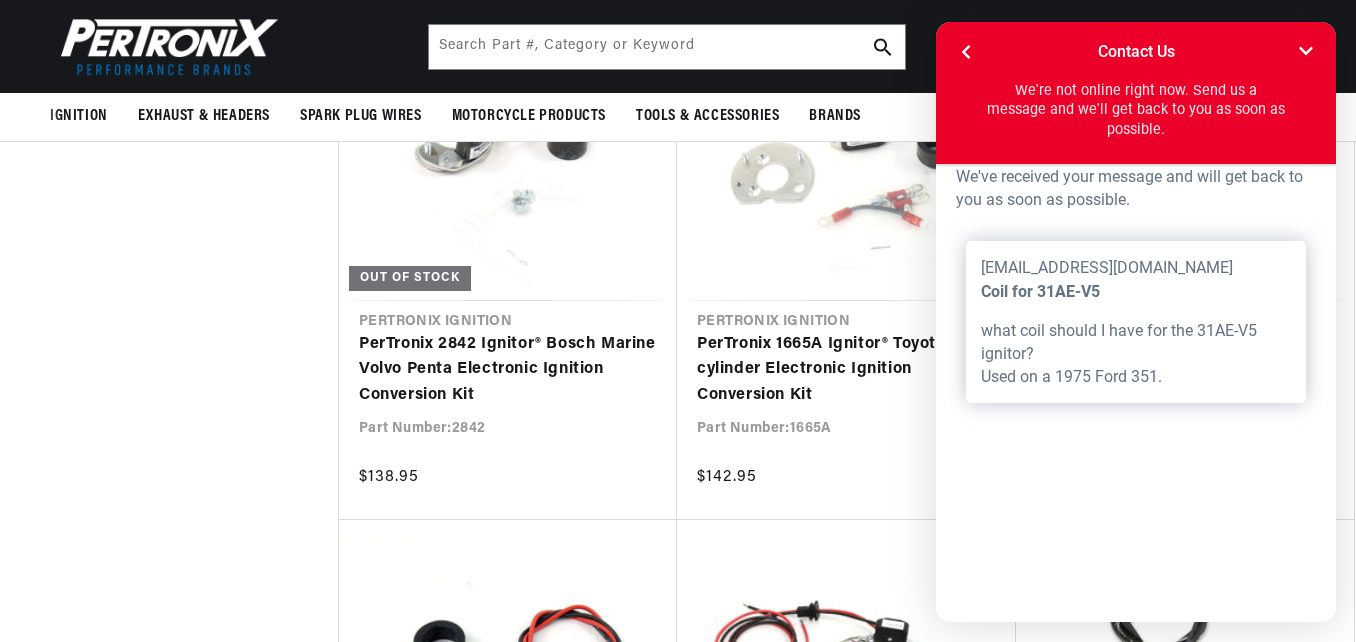 scroll, scrollTop: 9900, scrollLeft: 0, axis: vertical 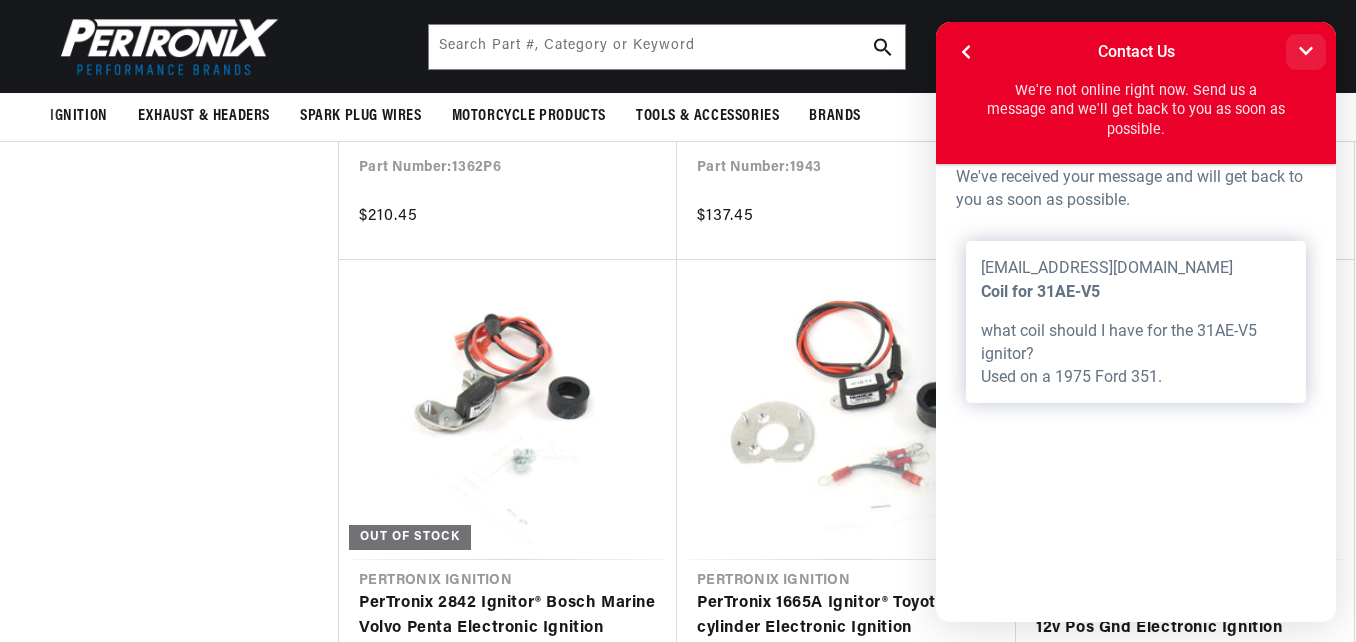 click 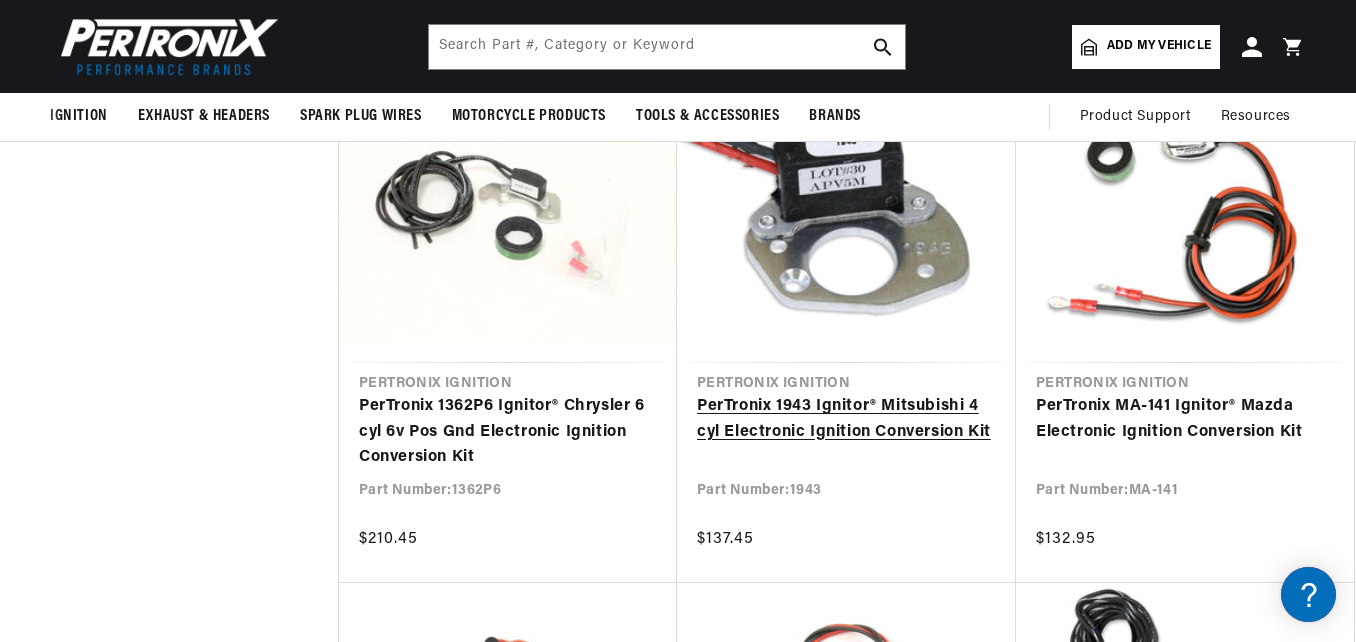 scroll, scrollTop: 9300, scrollLeft: 0, axis: vertical 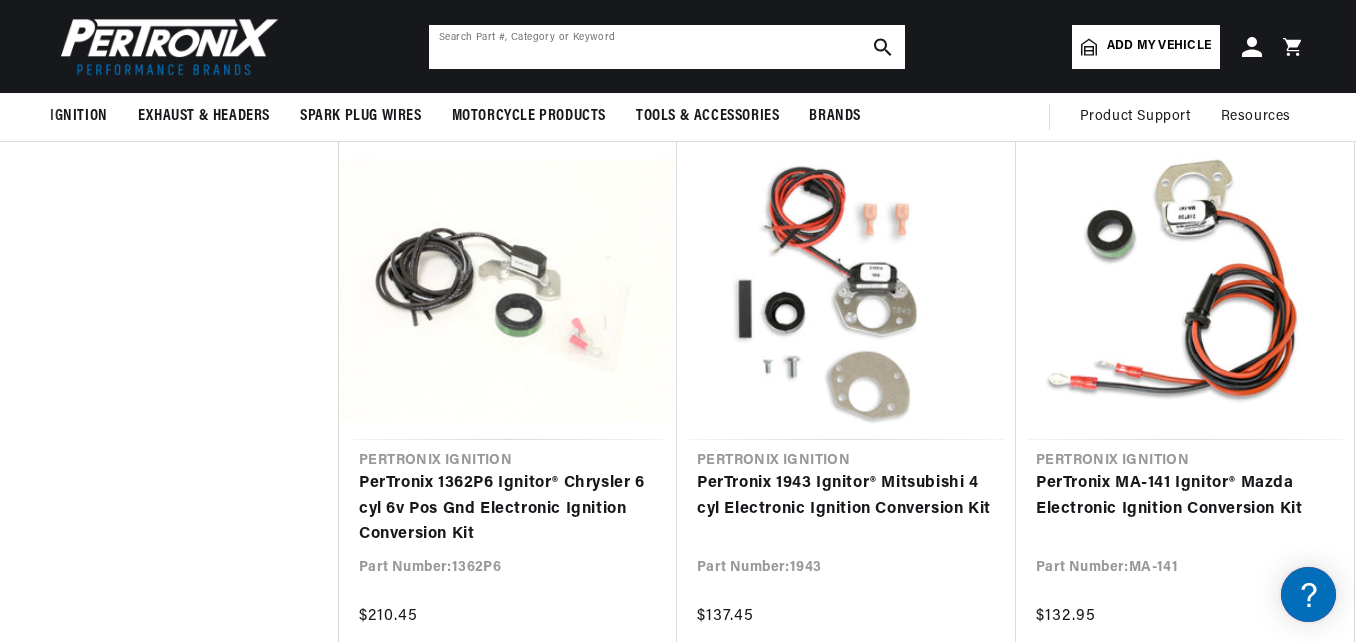 click at bounding box center [667, 47] 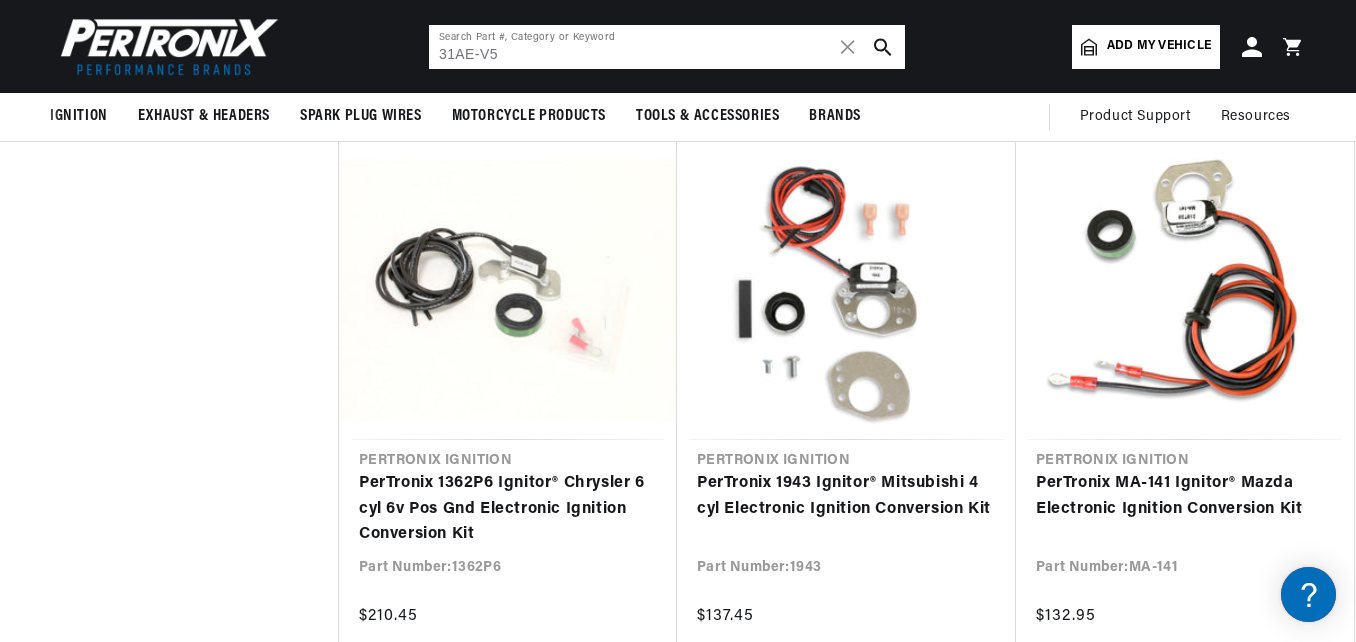 scroll, scrollTop: 0, scrollLeft: 1176, axis: horizontal 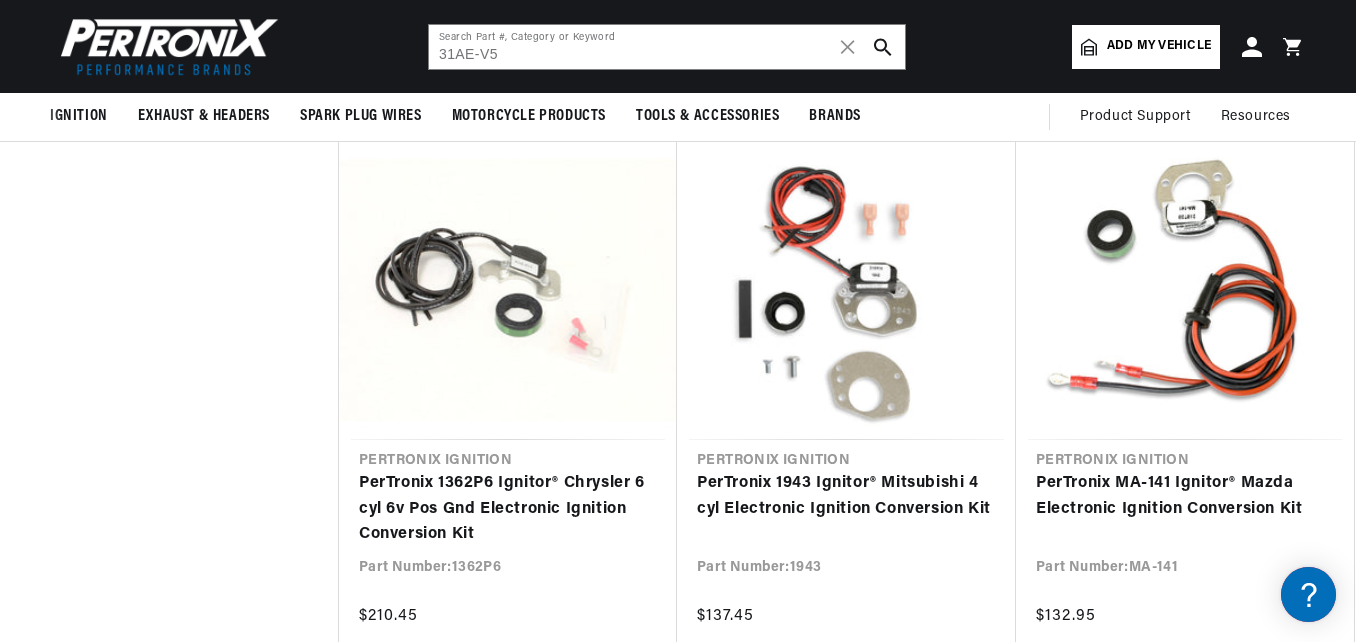 click 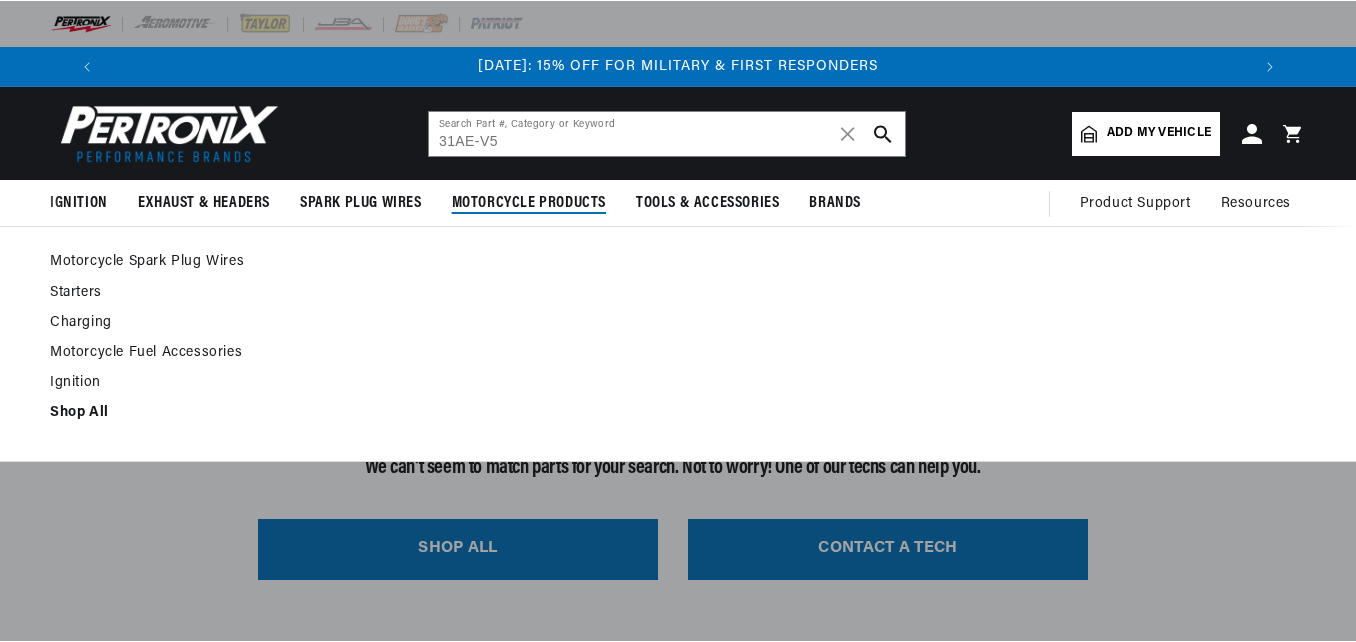 scroll, scrollTop: 0, scrollLeft: 0, axis: both 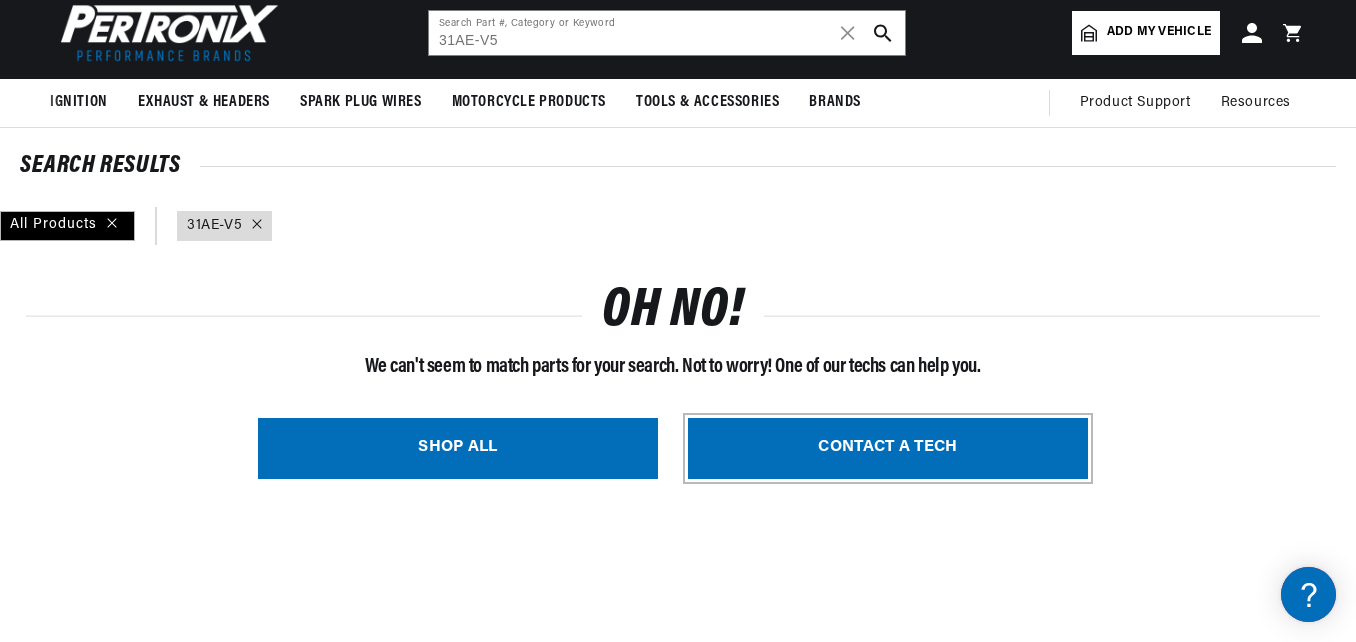 click on "CONTACT A TECH" at bounding box center [888, 448] 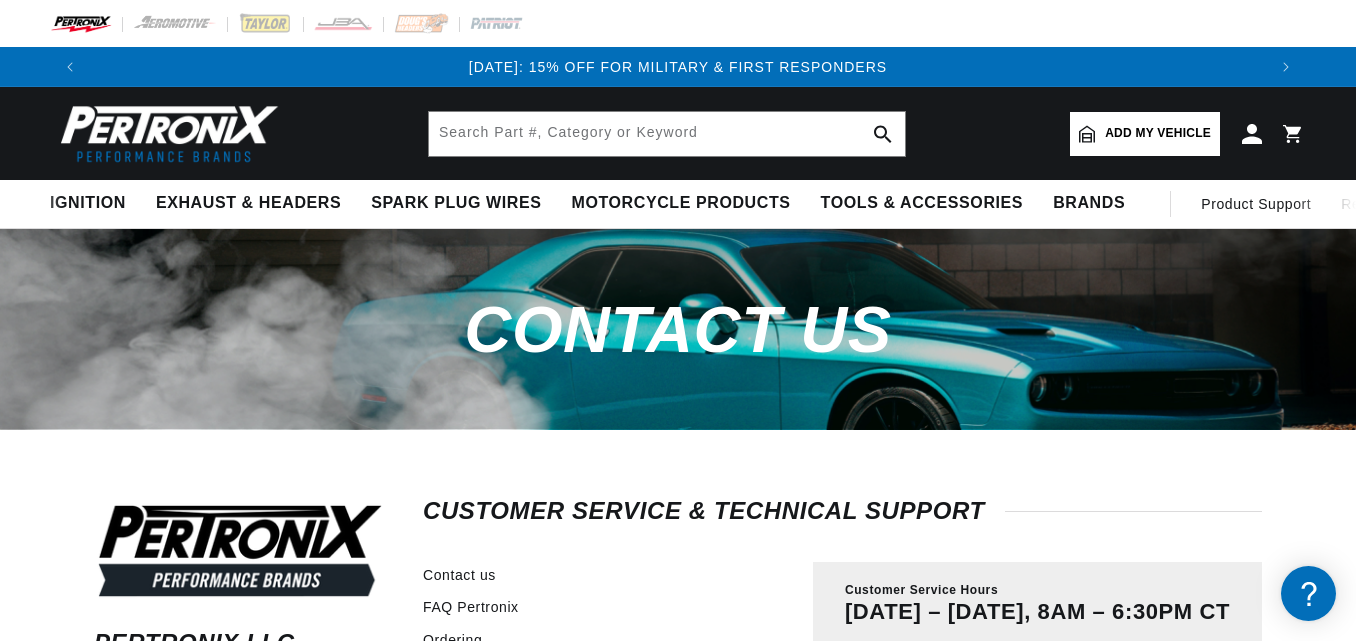 scroll, scrollTop: 0, scrollLeft: 0, axis: both 